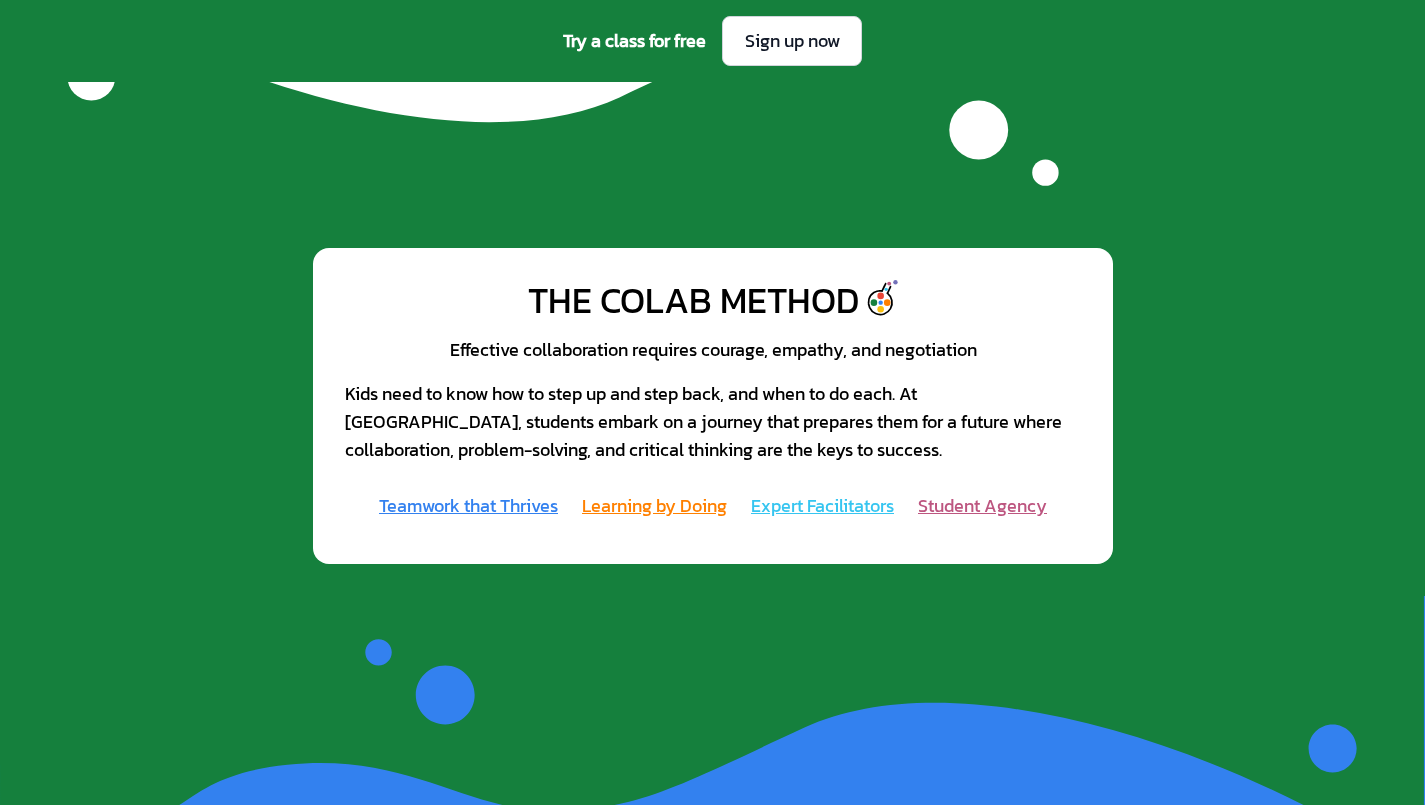 scroll, scrollTop: 1900, scrollLeft: 0, axis: vertical 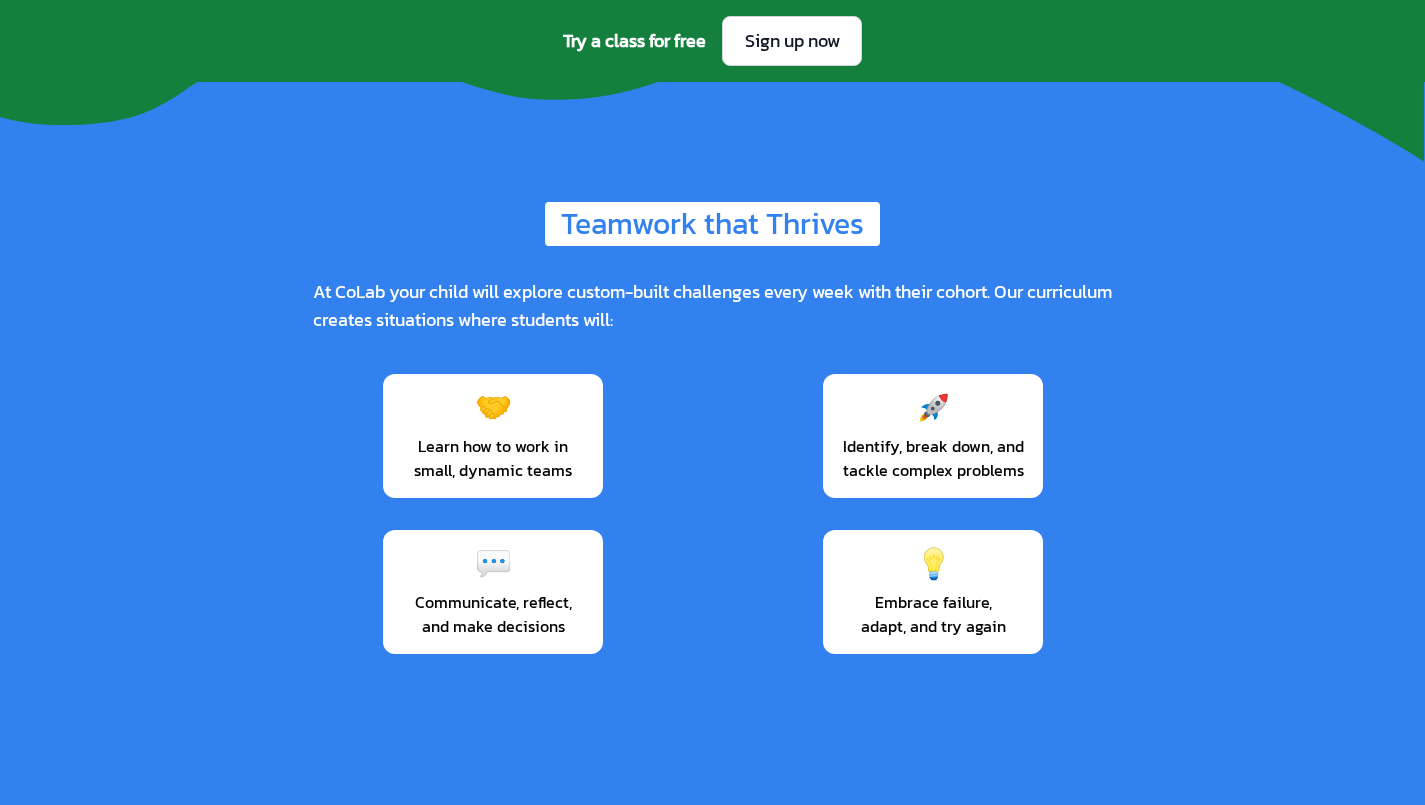 click on "🚀 Identify, break down, and tackle complex problems" at bounding box center [933, 436] 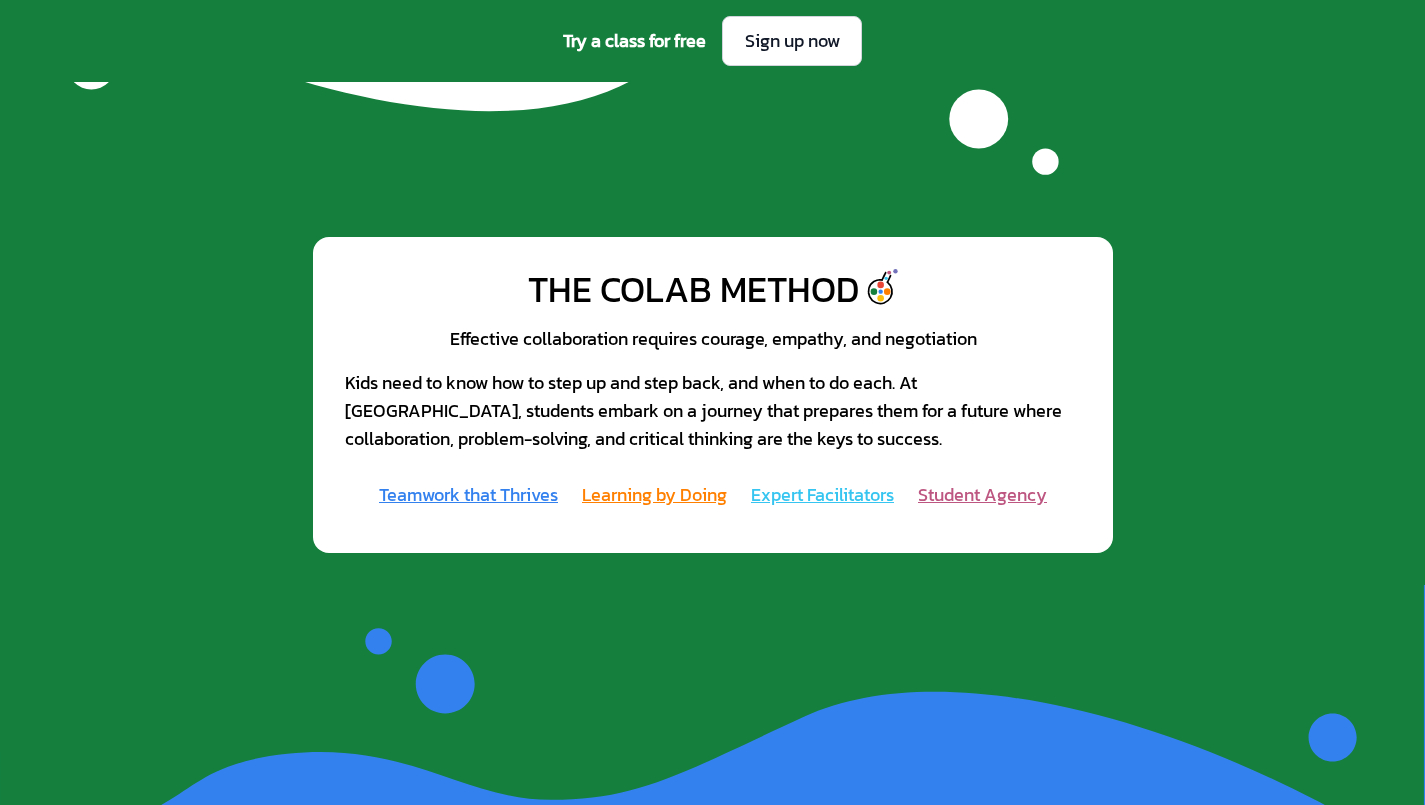 click on "Learning by Doing" at bounding box center (654, 495) 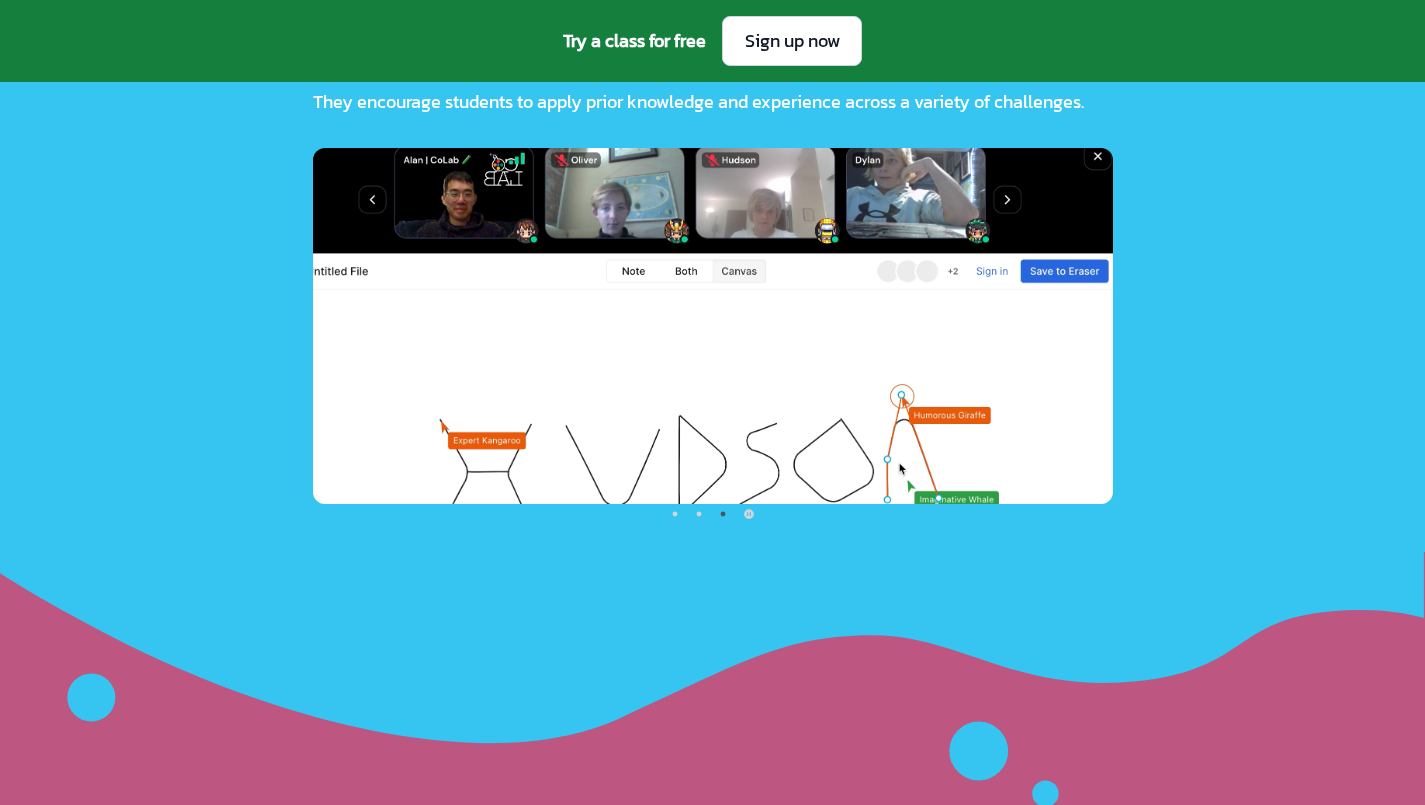 scroll, scrollTop: 4674, scrollLeft: 0, axis: vertical 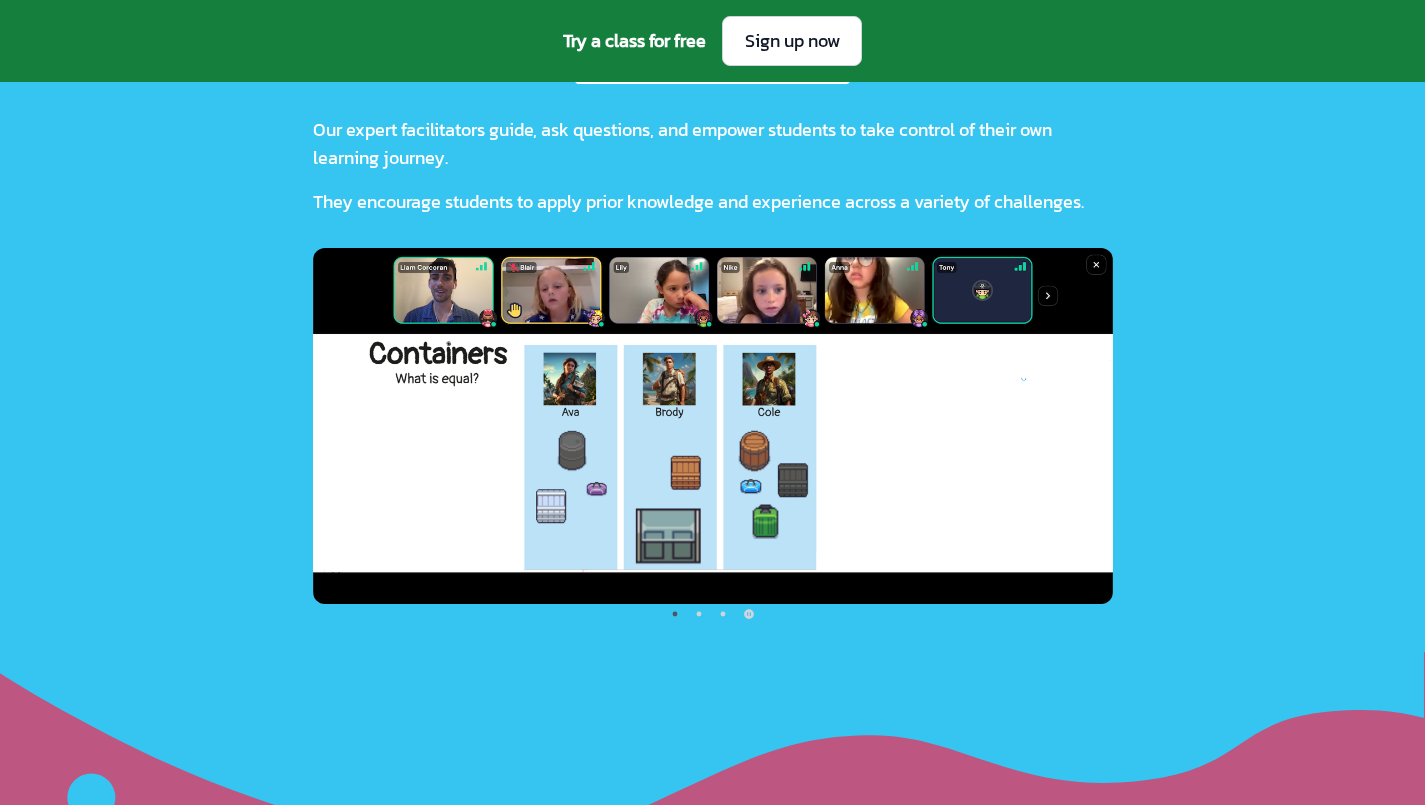 click 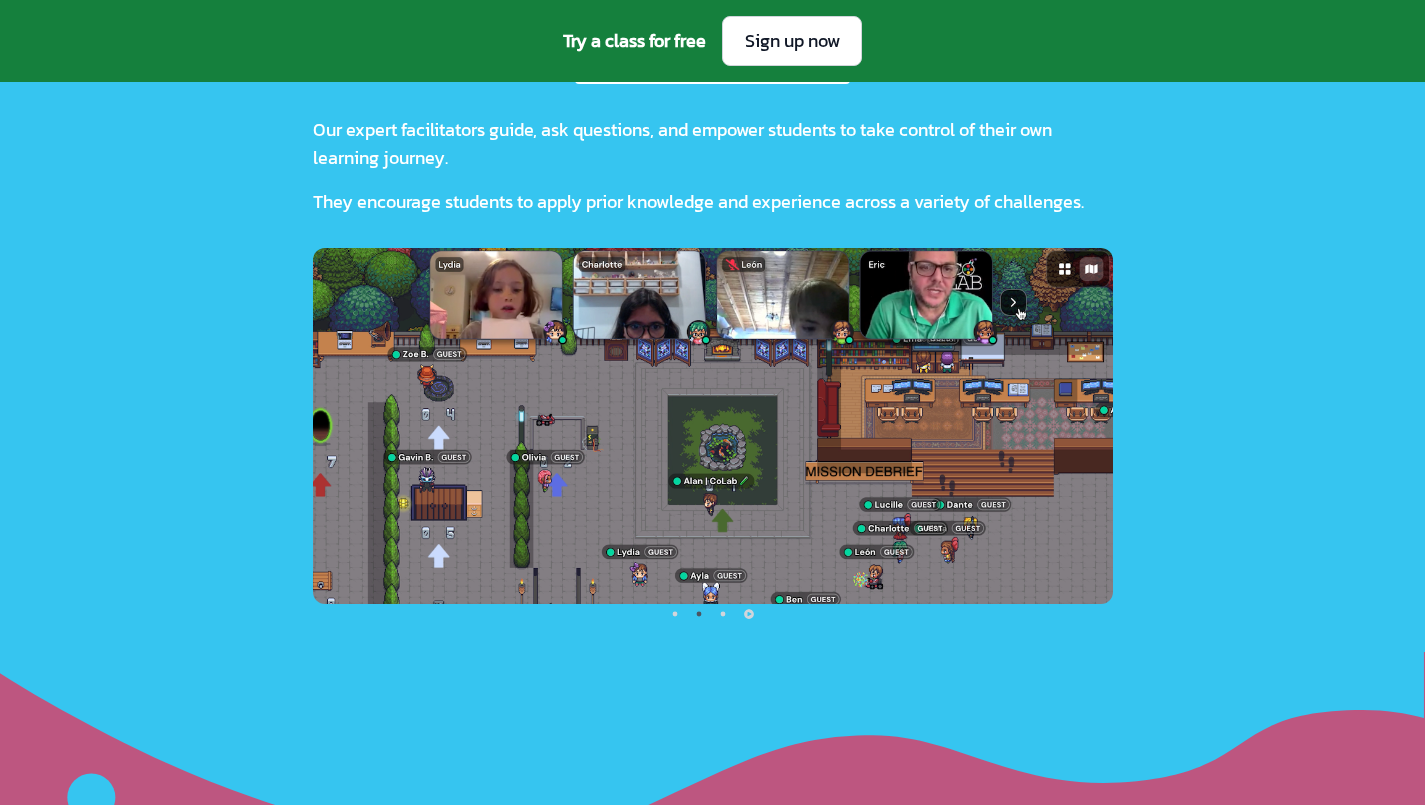 click at bounding box center (713, 614) 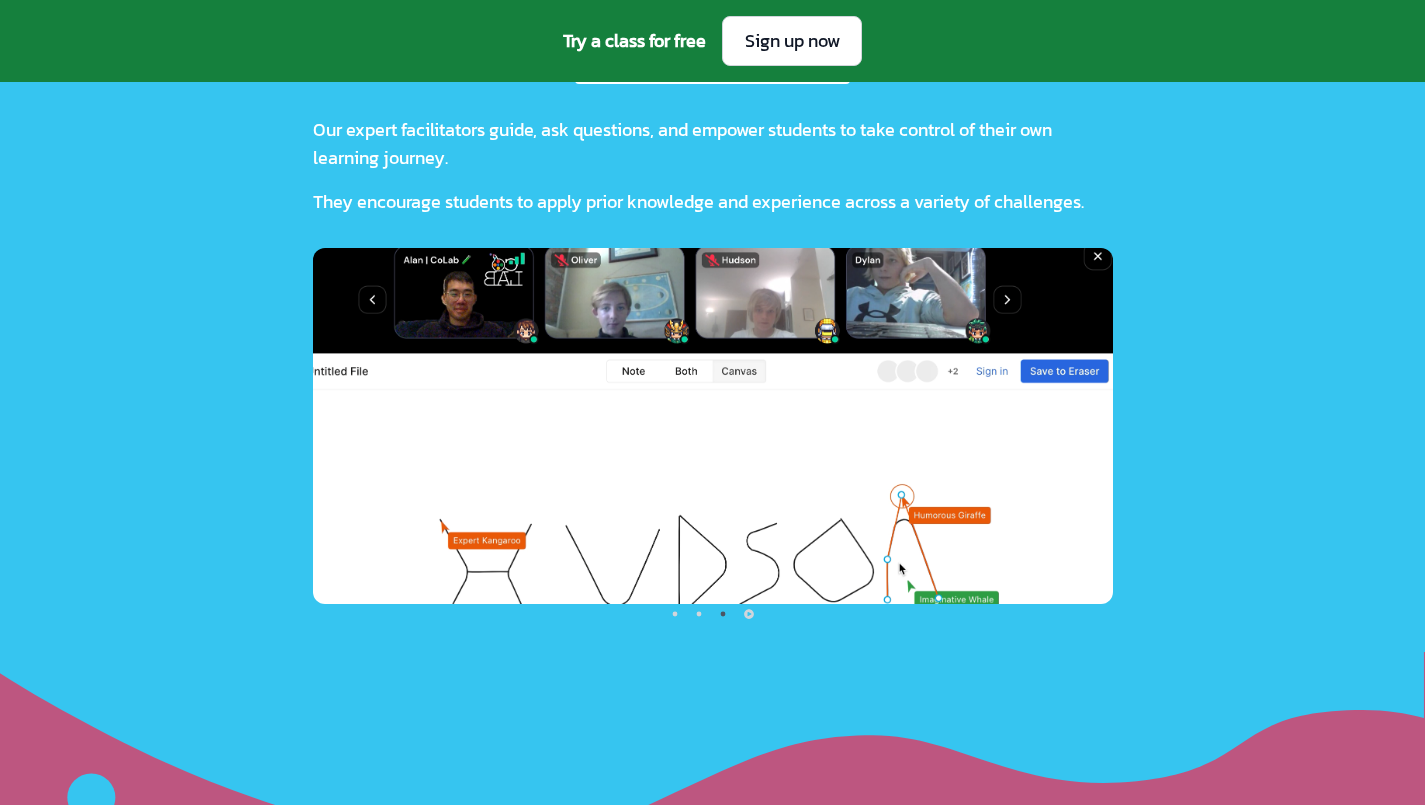 click 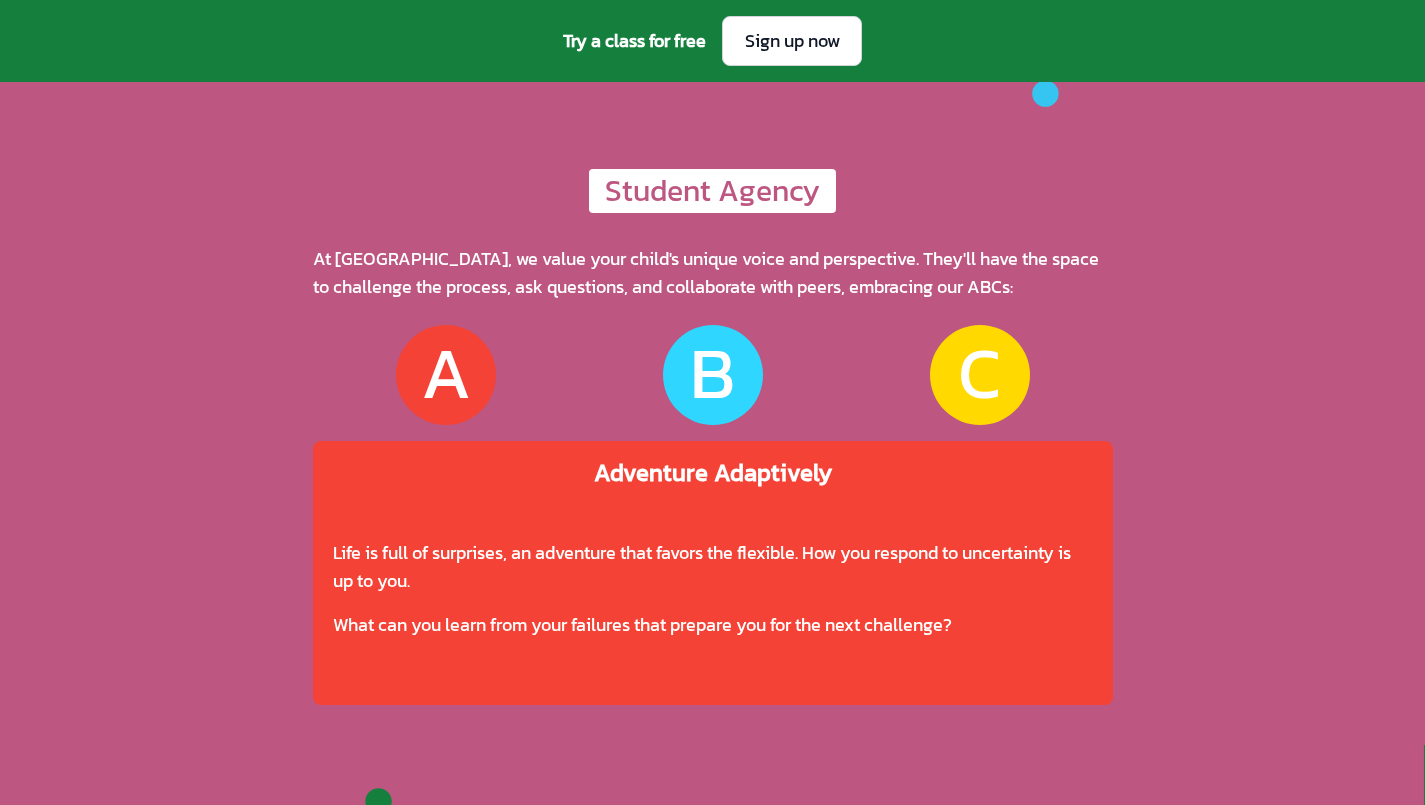scroll, scrollTop: 5574, scrollLeft: 0, axis: vertical 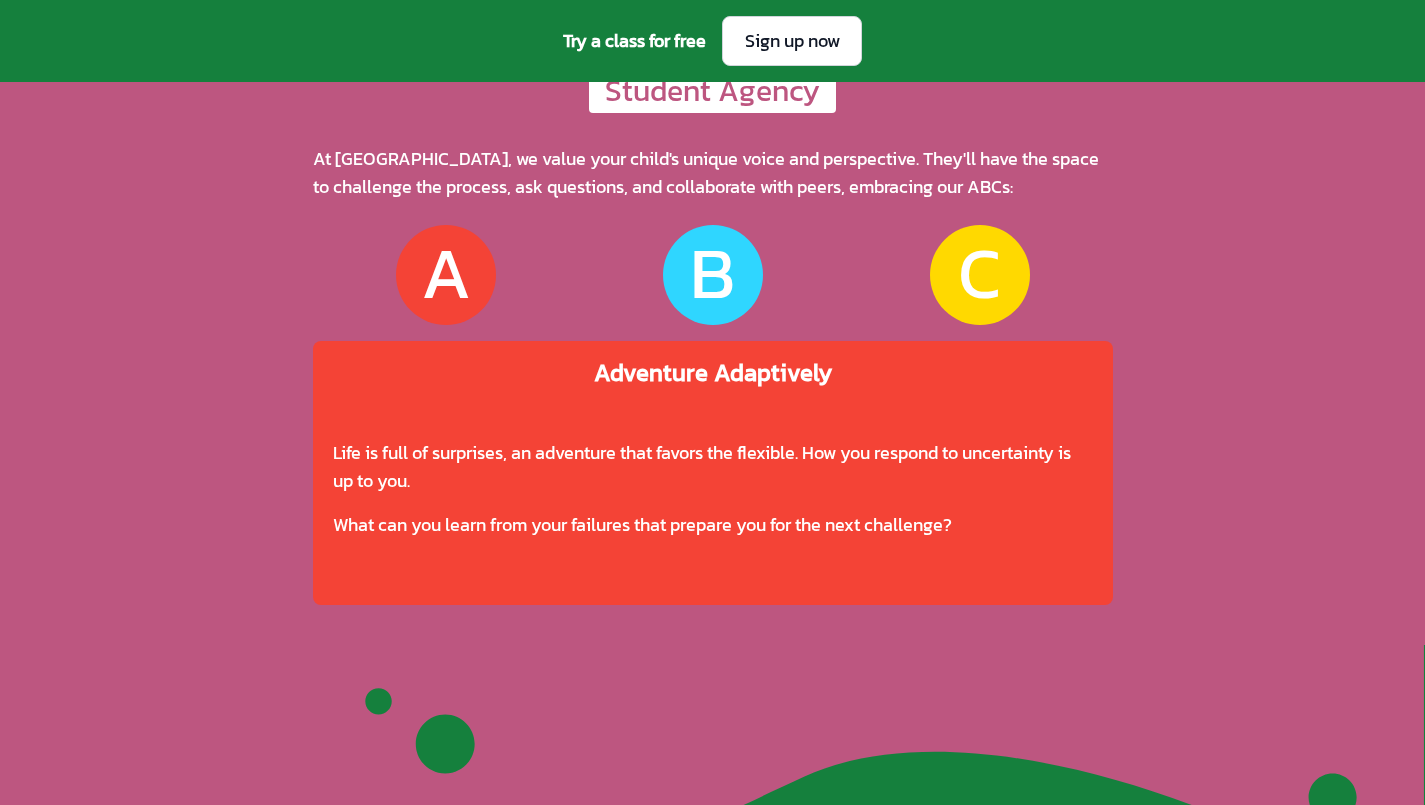 click on "A" at bounding box center [446, 275] 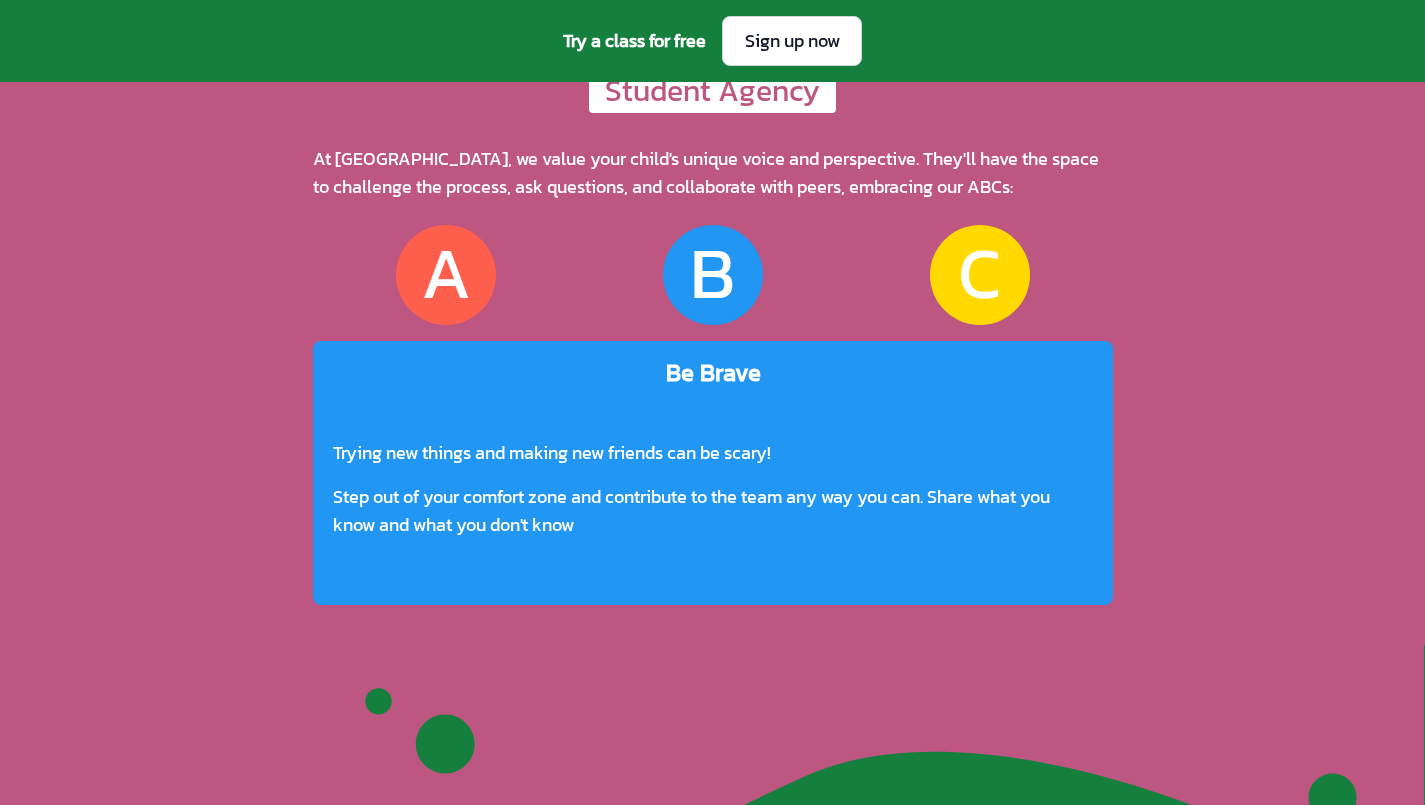 click on "A B C" at bounding box center (713, 275) 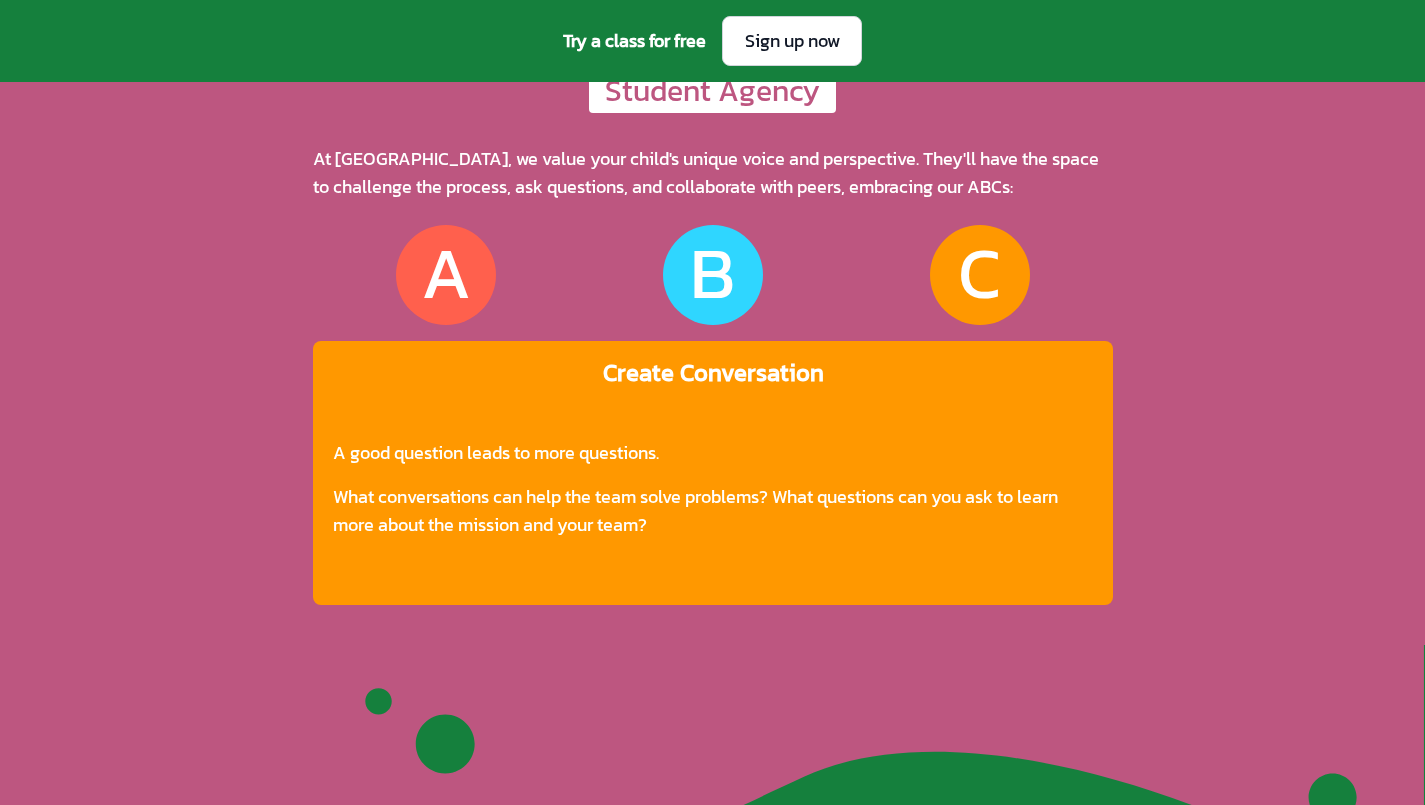 click on "C" at bounding box center [979, 275] 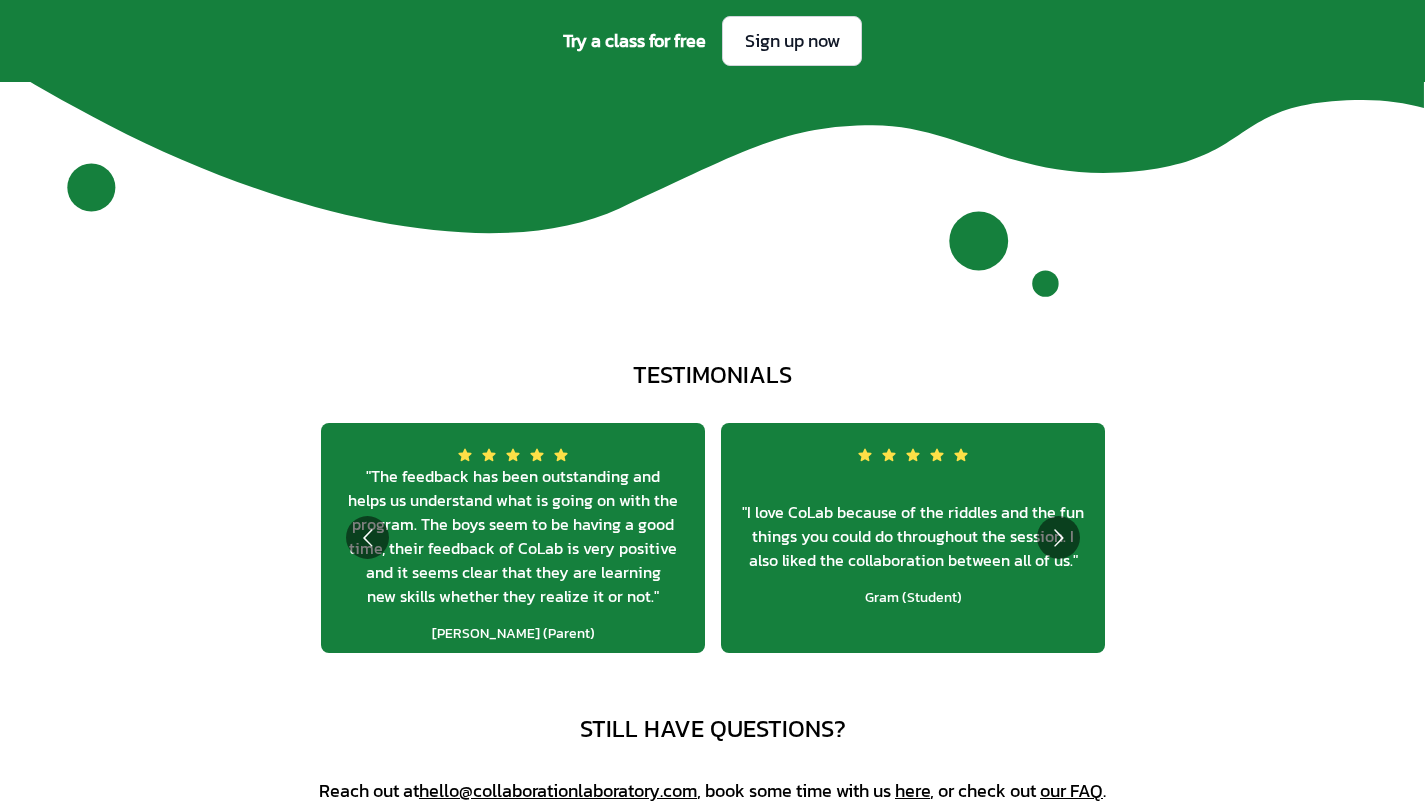 scroll, scrollTop: 7176, scrollLeft: 0, axis: vertical 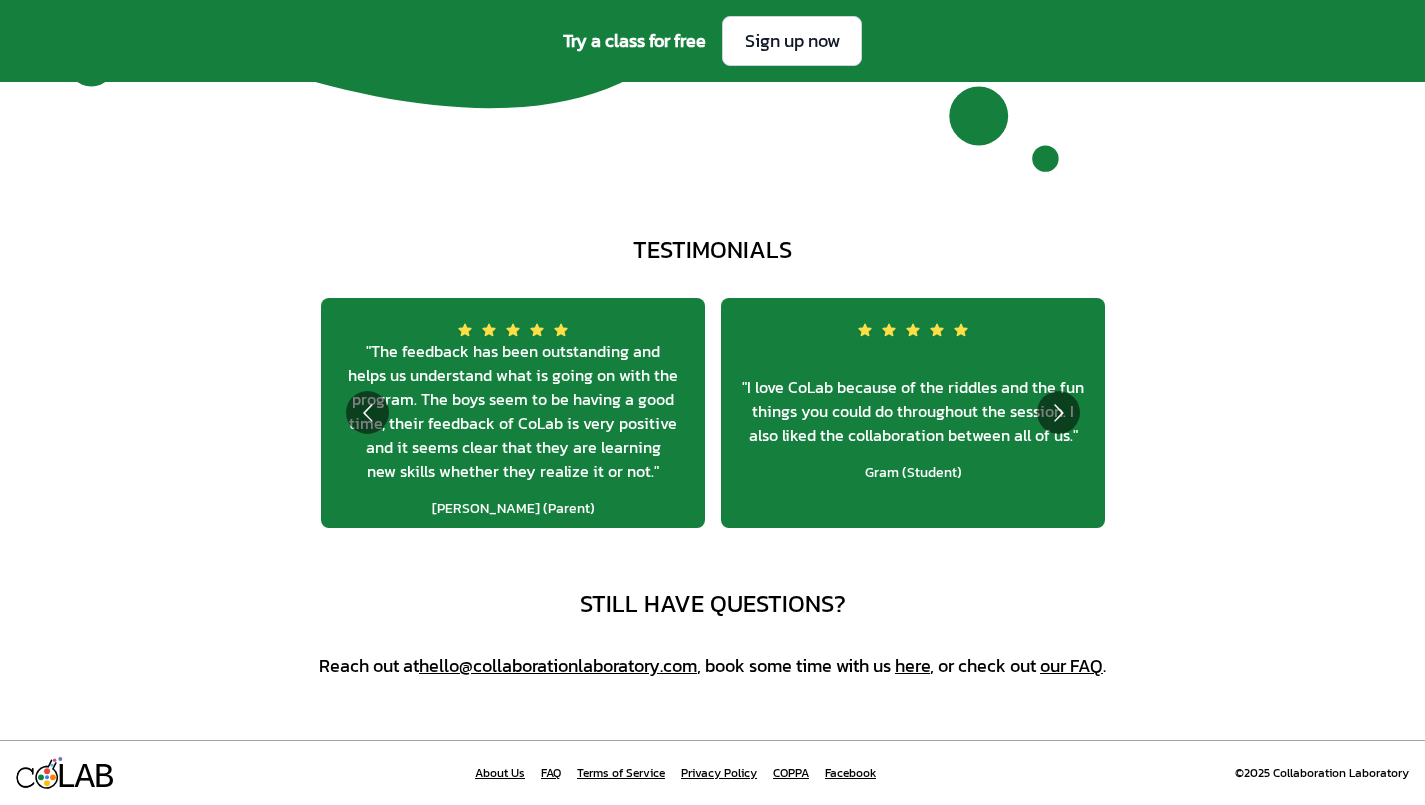 click on "our FAQ" at bounding box center [1071, 665] 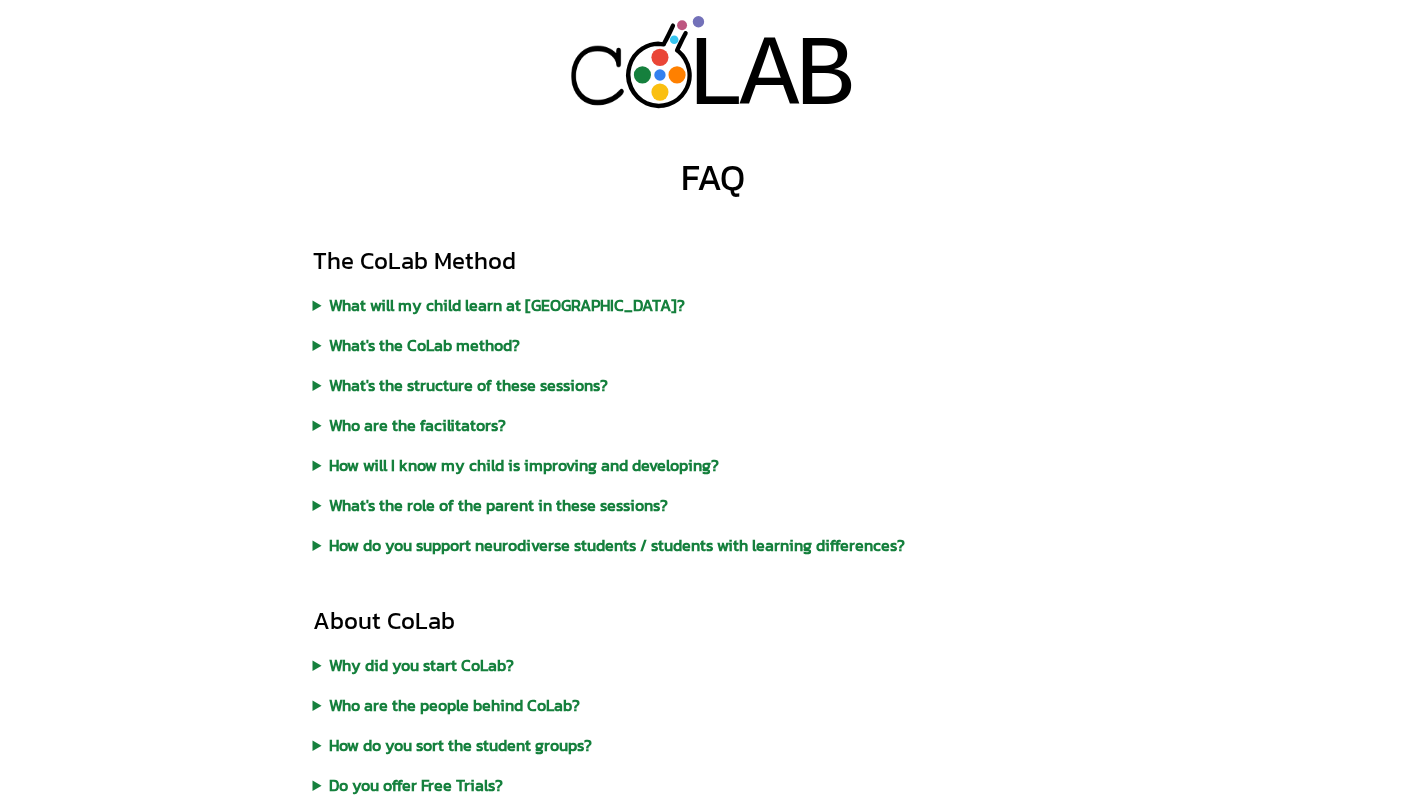 scroll, scrollTop: 0, scrollLeft: 0, axis: both 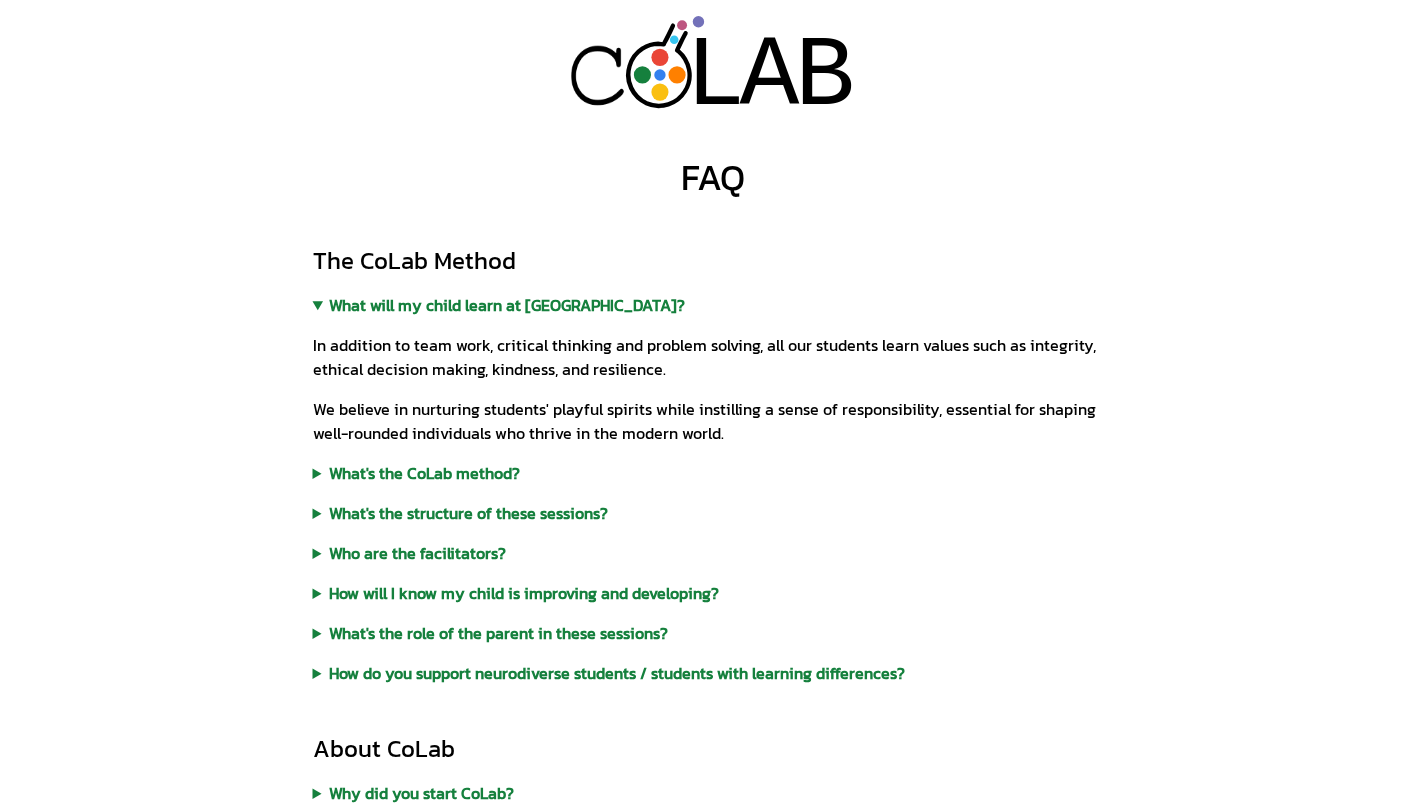 click on "What will my child learn at CoLab?" at bounding box center (713, 305) 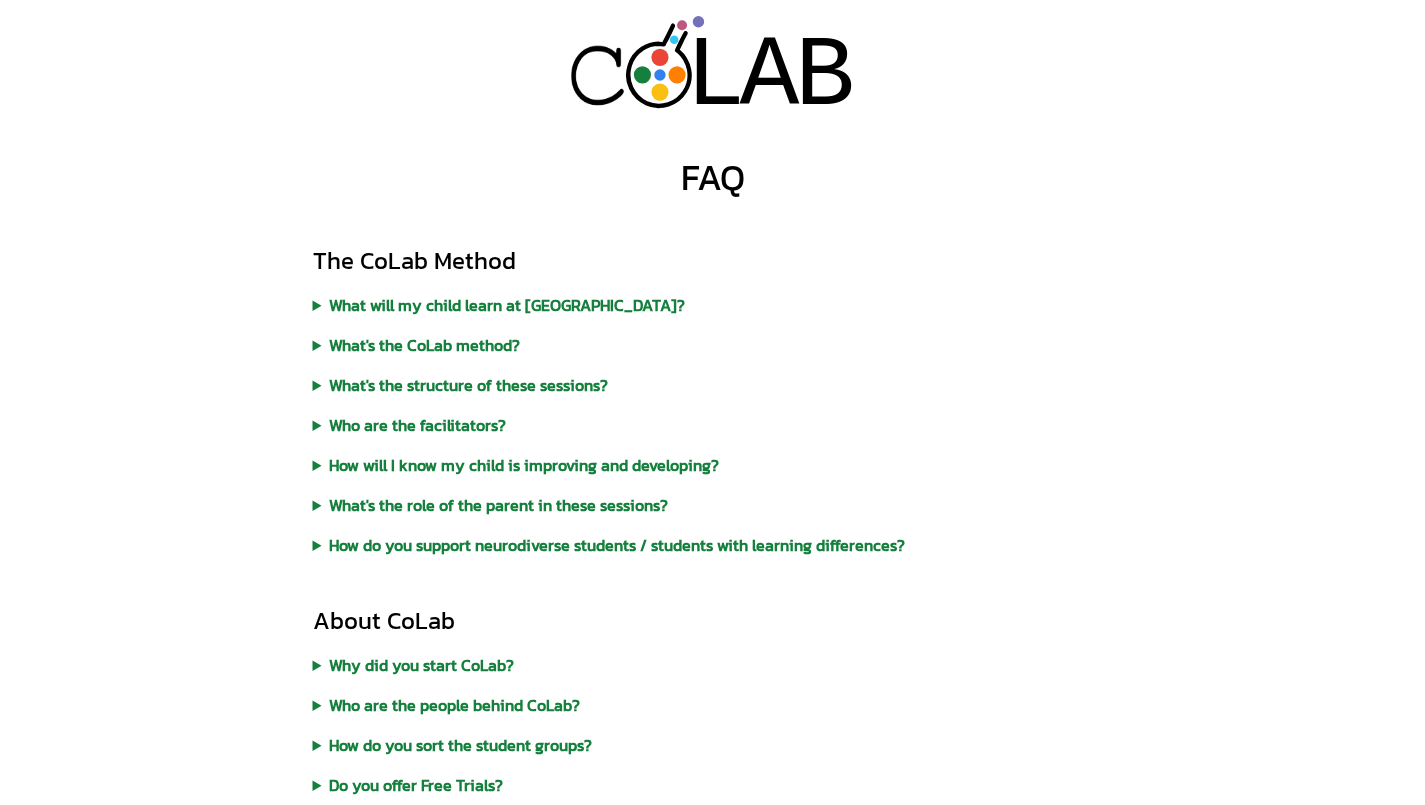 click on "What's the CoLab method?" at bounding box center (713, 345) 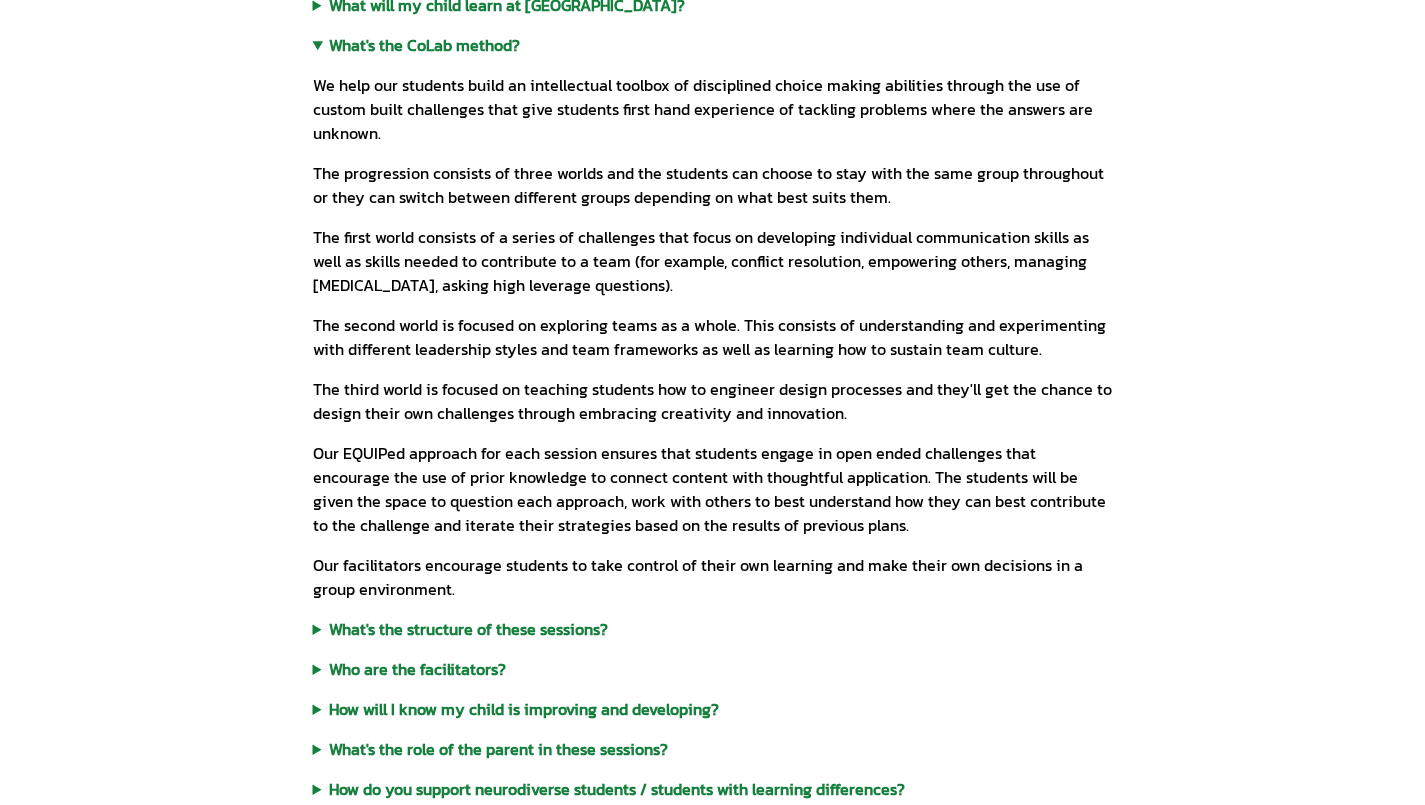 scroll, scrollTop: 700, scrollLeft: 0, axis: vertical 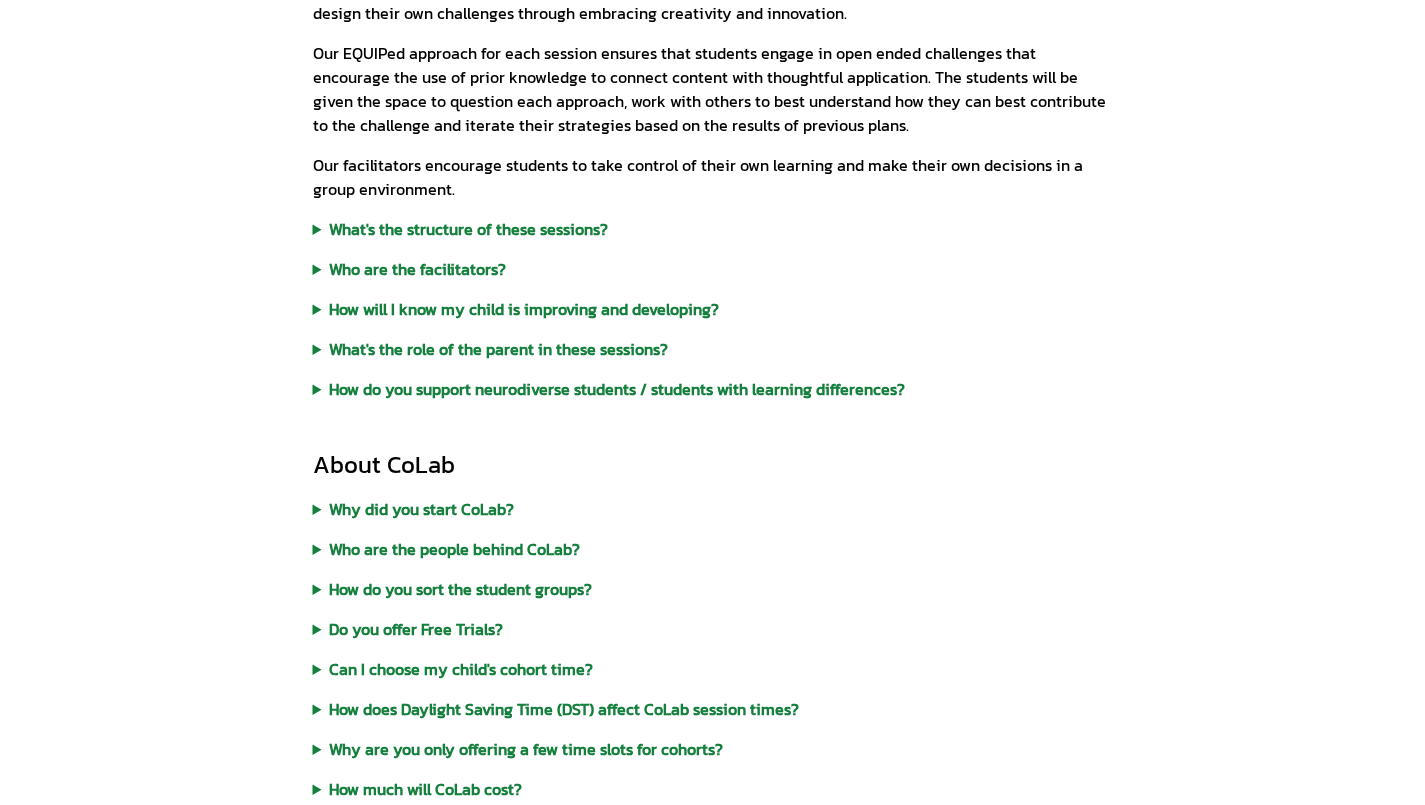 click on "What's the structure of these sessions?" at bounding box center (713, 229) 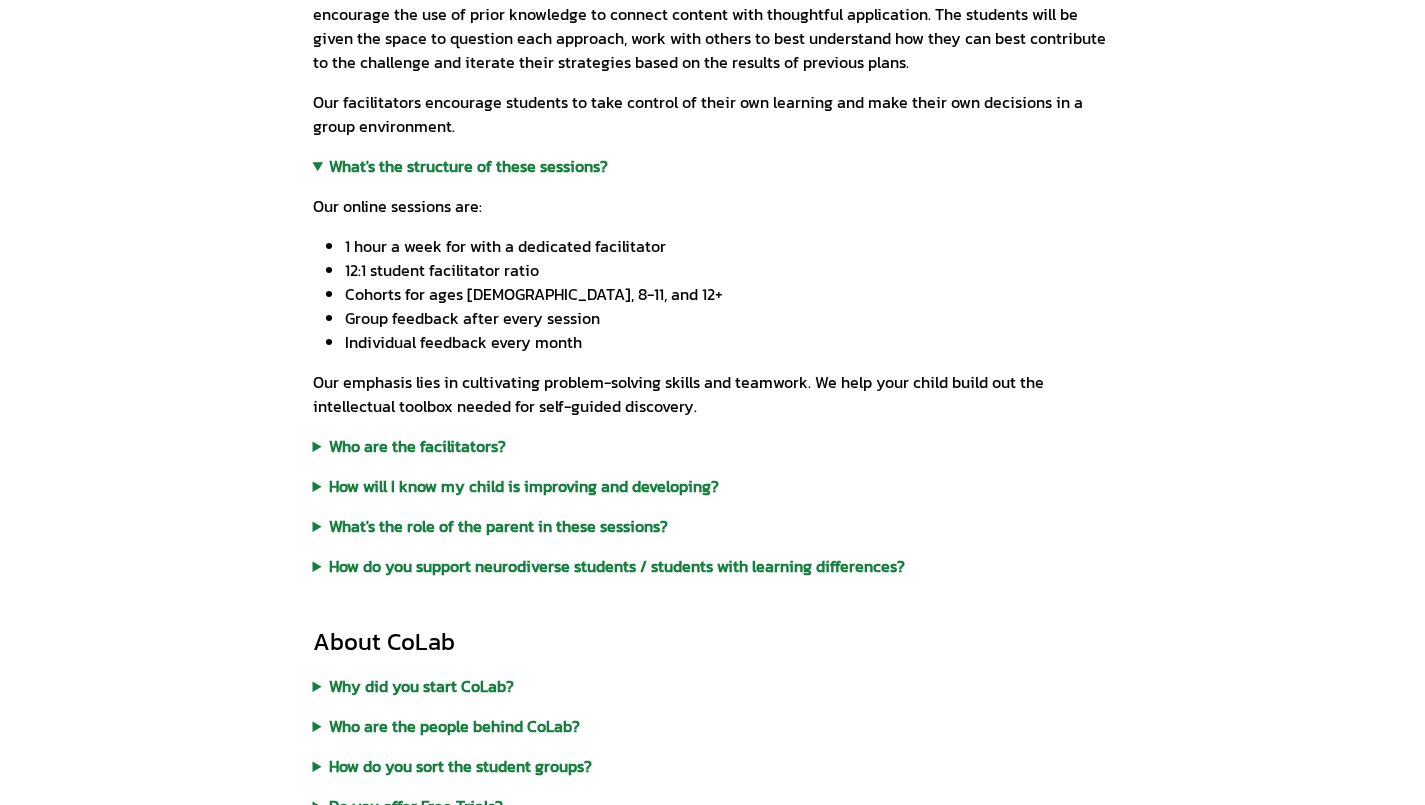 scroll, scrollTop: 800, scrollLeft: 0, axis: vertical 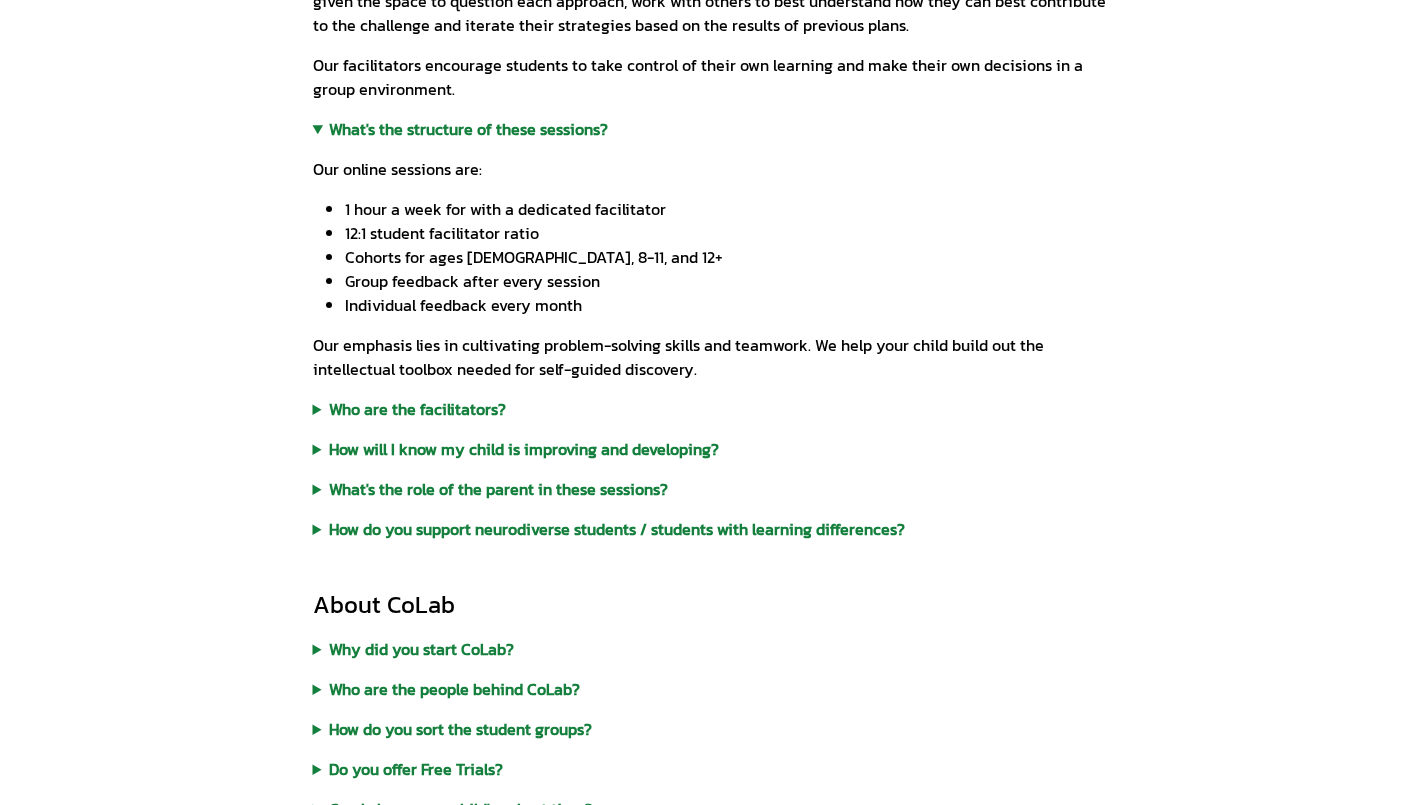 click on "Who are the facilitators?" at bounding box center (713, 409) 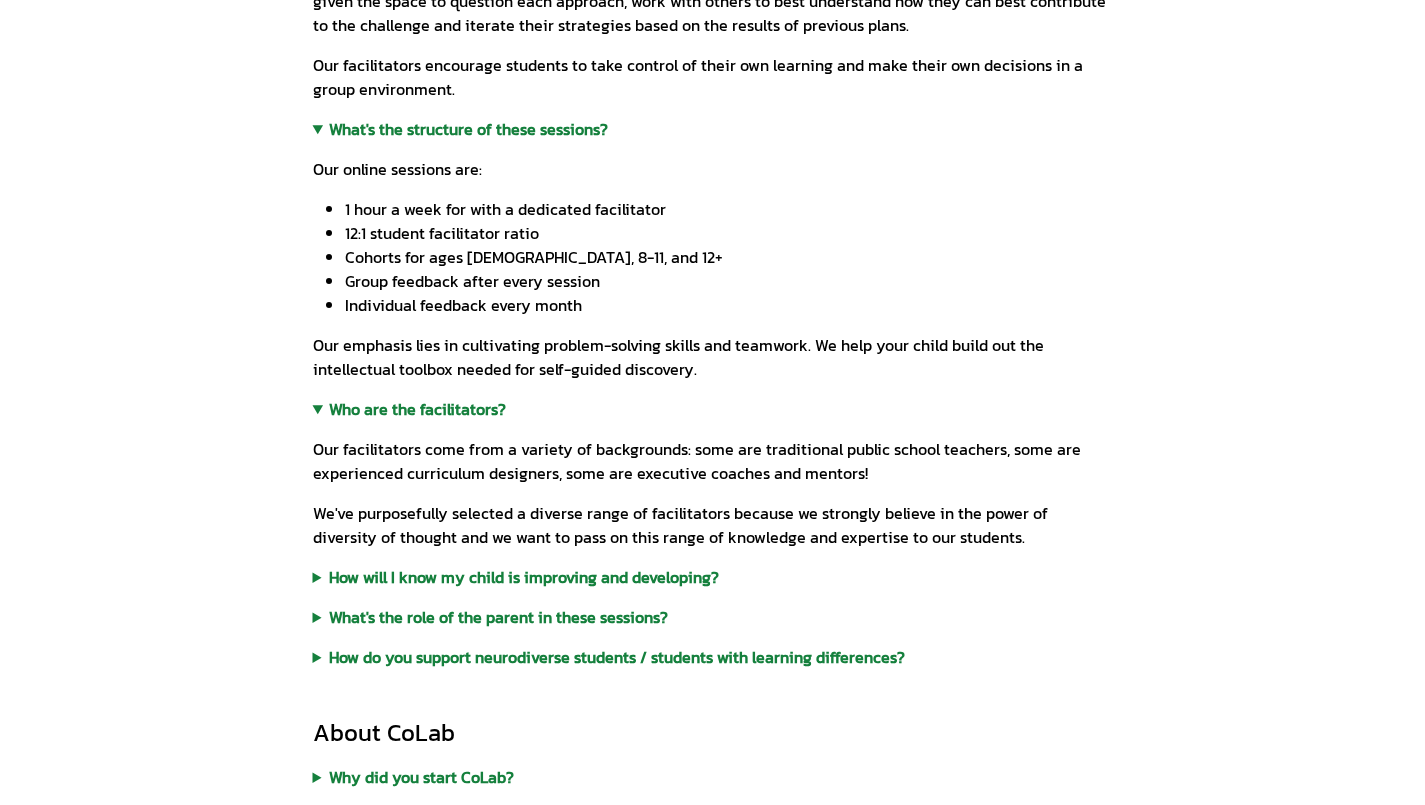 scroll, scrollTop: 1000, scrollLeft: 0, axis: vertical 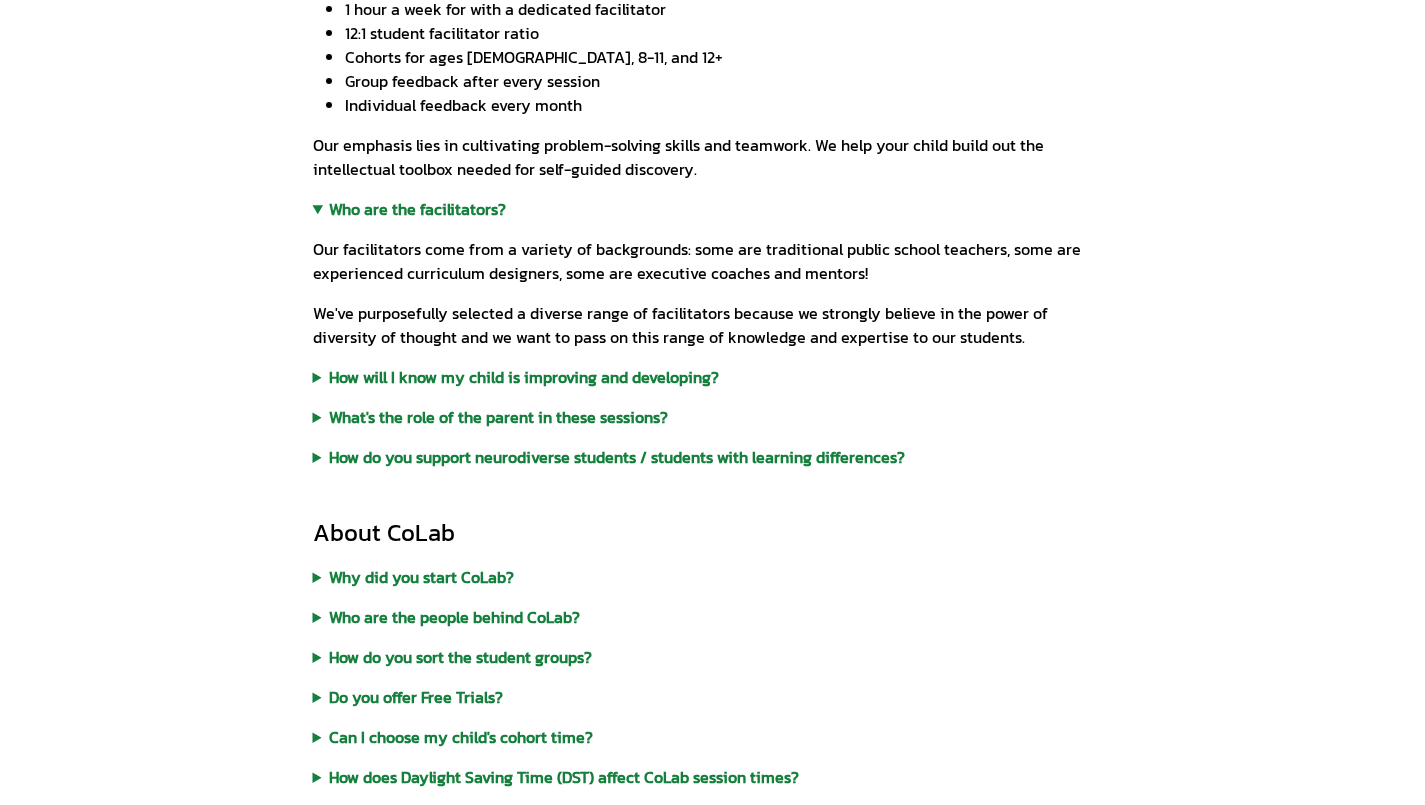 click on "How will I know my child is improving and developing?" at bounding box center (713, 377) 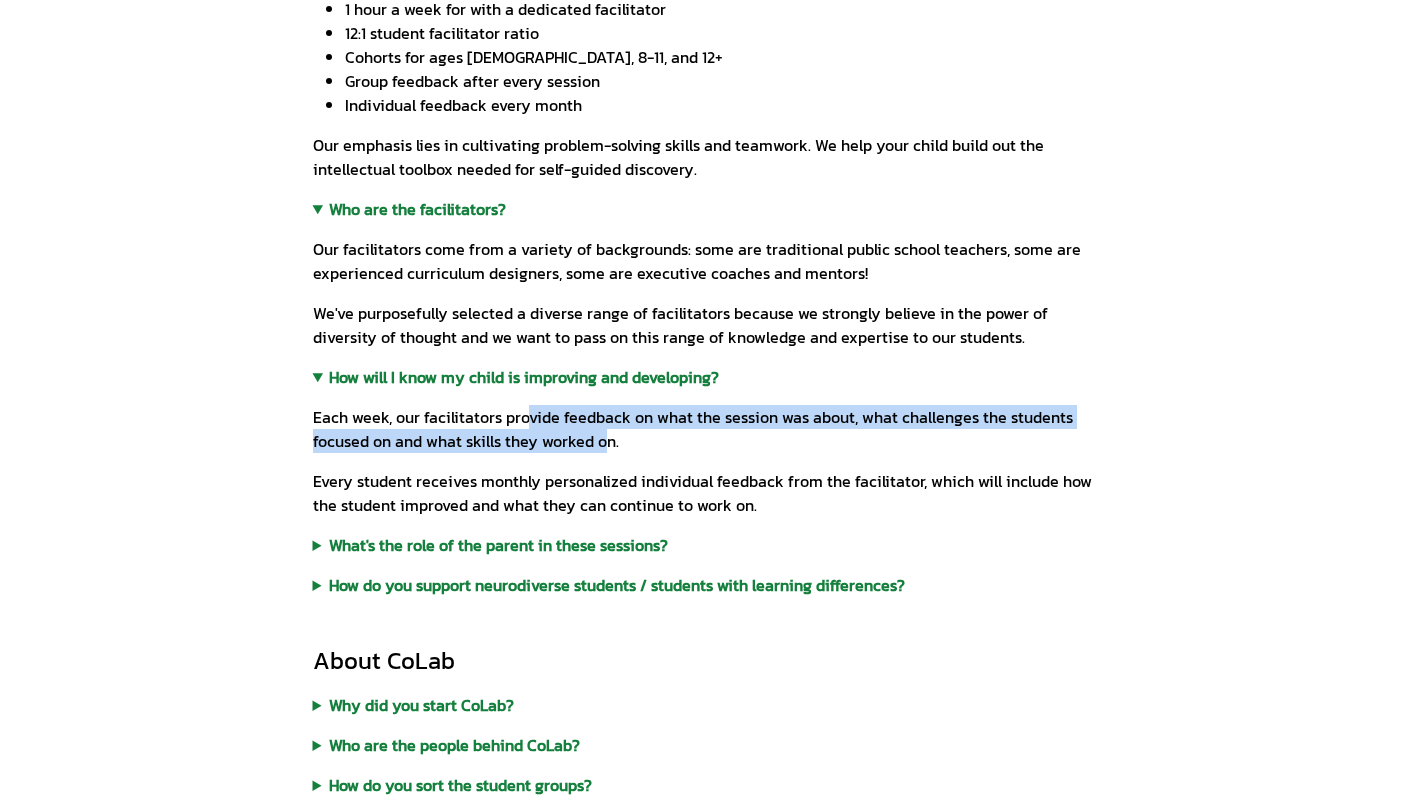 drag, startPoint x: 529, startPoint y: 412, endPoint x: 603, endPoint y: 456, distance: 86.09297 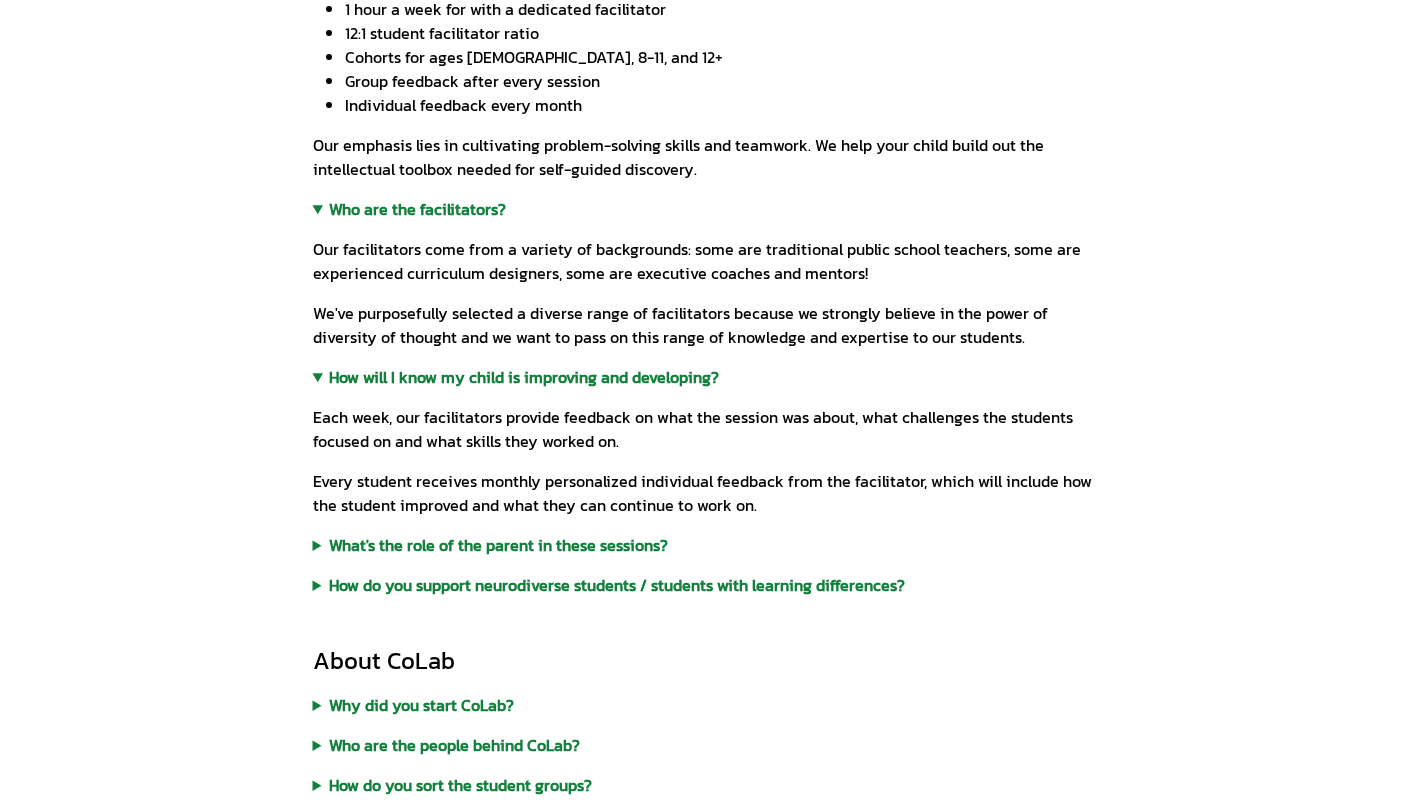 click on "Each week, our facilitators provide feedback on what the session was about, what challenges the students focused on and what skills they worked on.
Every student receives monthly personalized individual feedback from the facilitator, which will include how the student improved and what they can continue to work on." at bounding box center (713, 453) 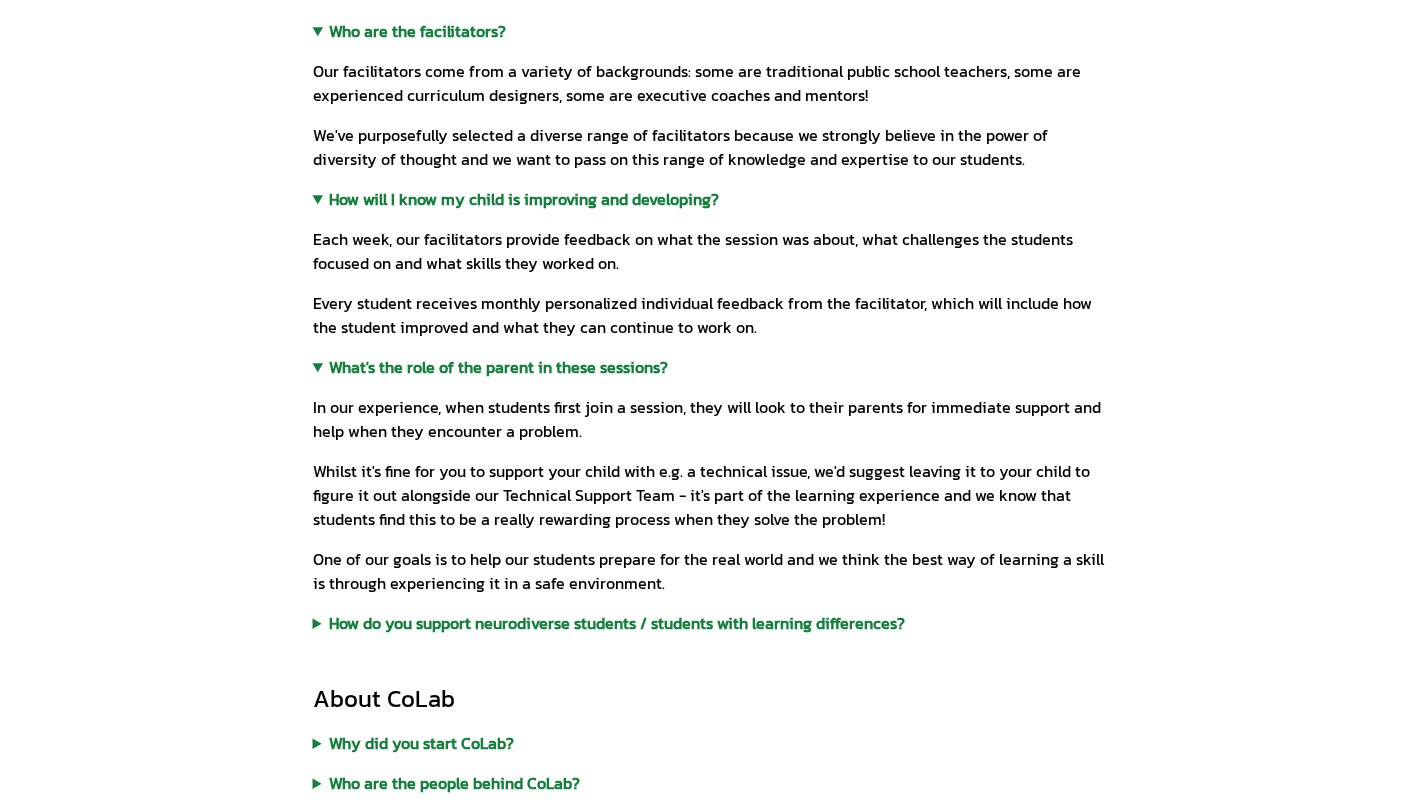 scroll, scrollTop: 1200, scrollLeft: 0, axis: vertical 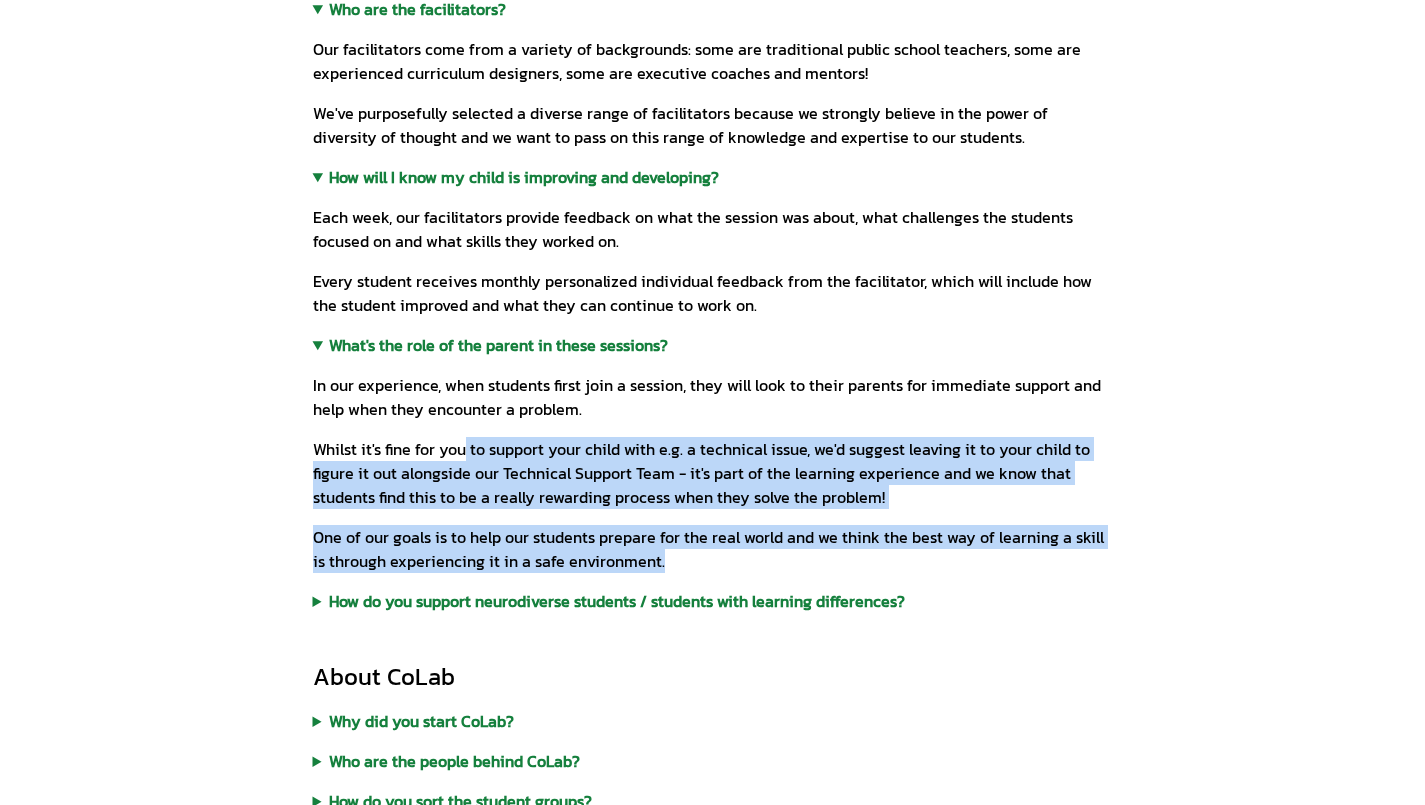 drag, startPoint x: 462, startPoint y: 457, endPoint x: 742, endPoint y: 578, distance: 305.0262 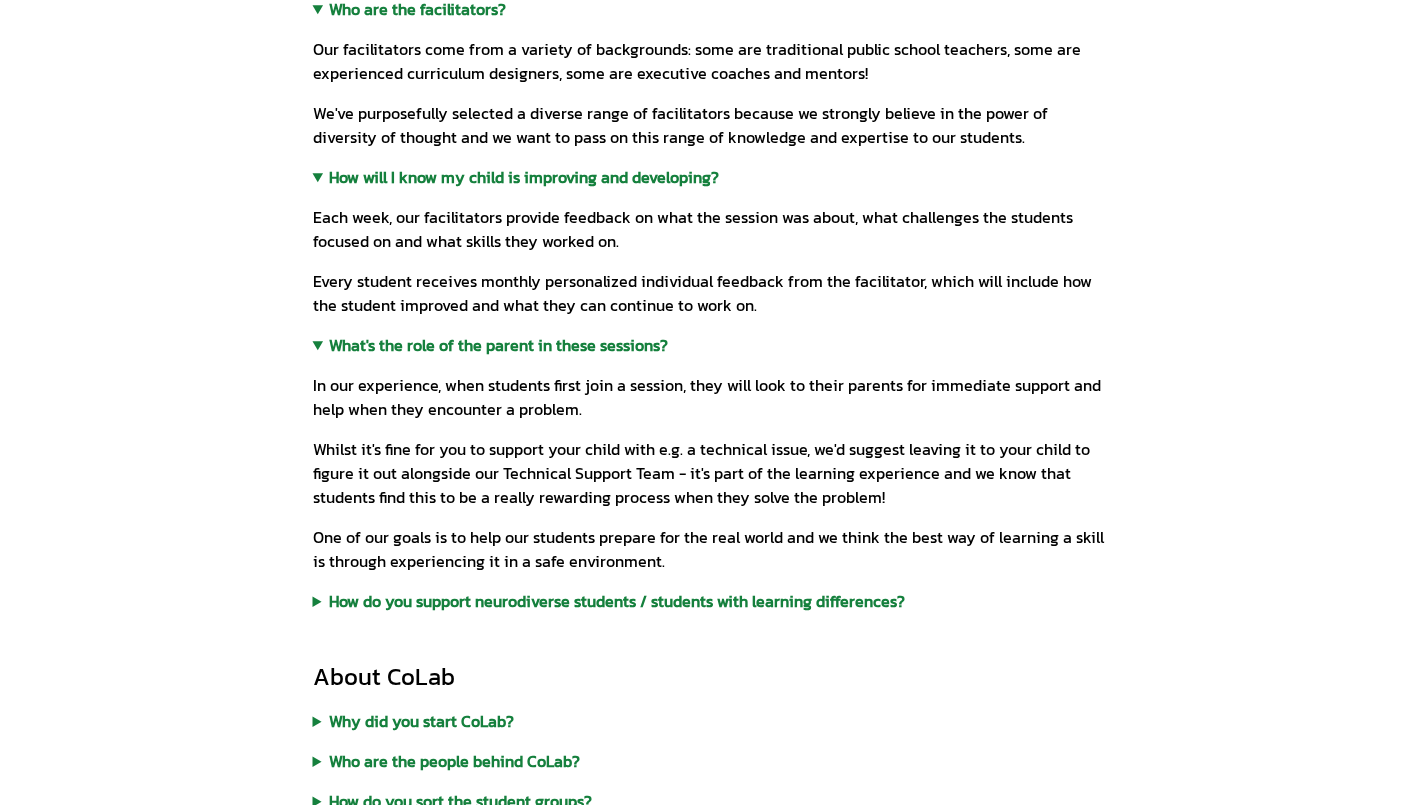 click on "How do you support neurodiverse students / students with learning differences?" at bounding box center [713, 601] 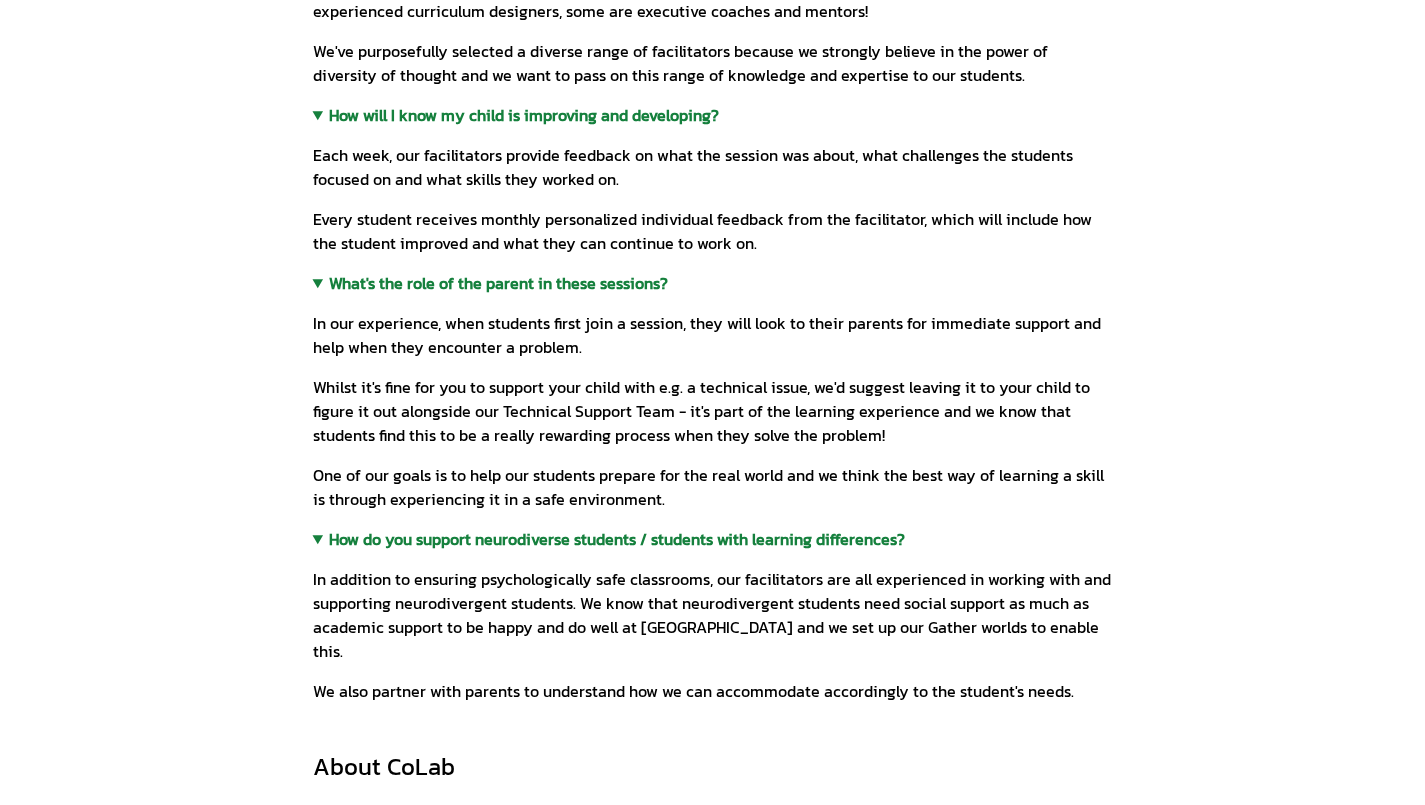 scroll, scrollTop: 1300, scrollLeft: 0, axis: vertical 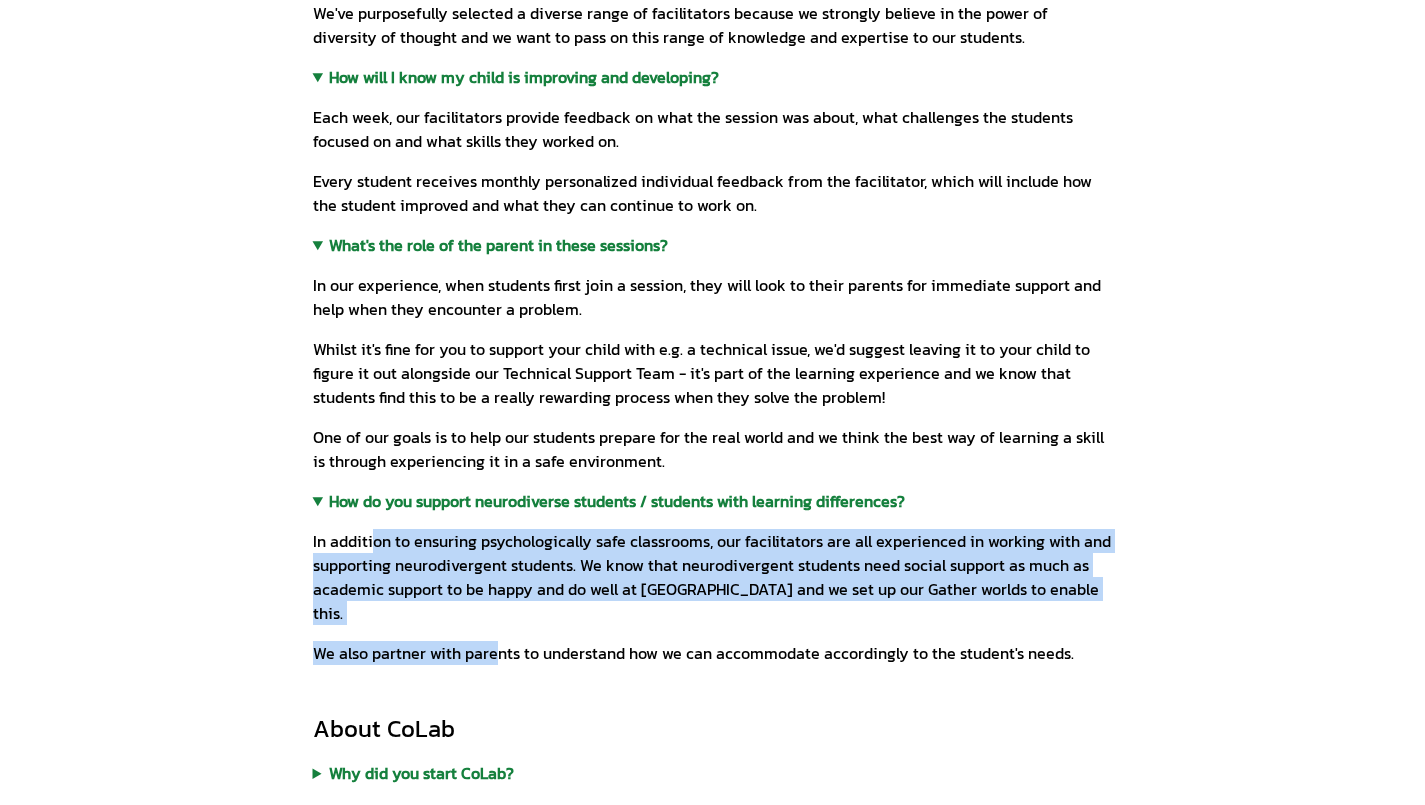 drag, startPoint x: 373, startPoint y: 547, endPoint x: 495, endPoint y: 649, distance: 159.02202 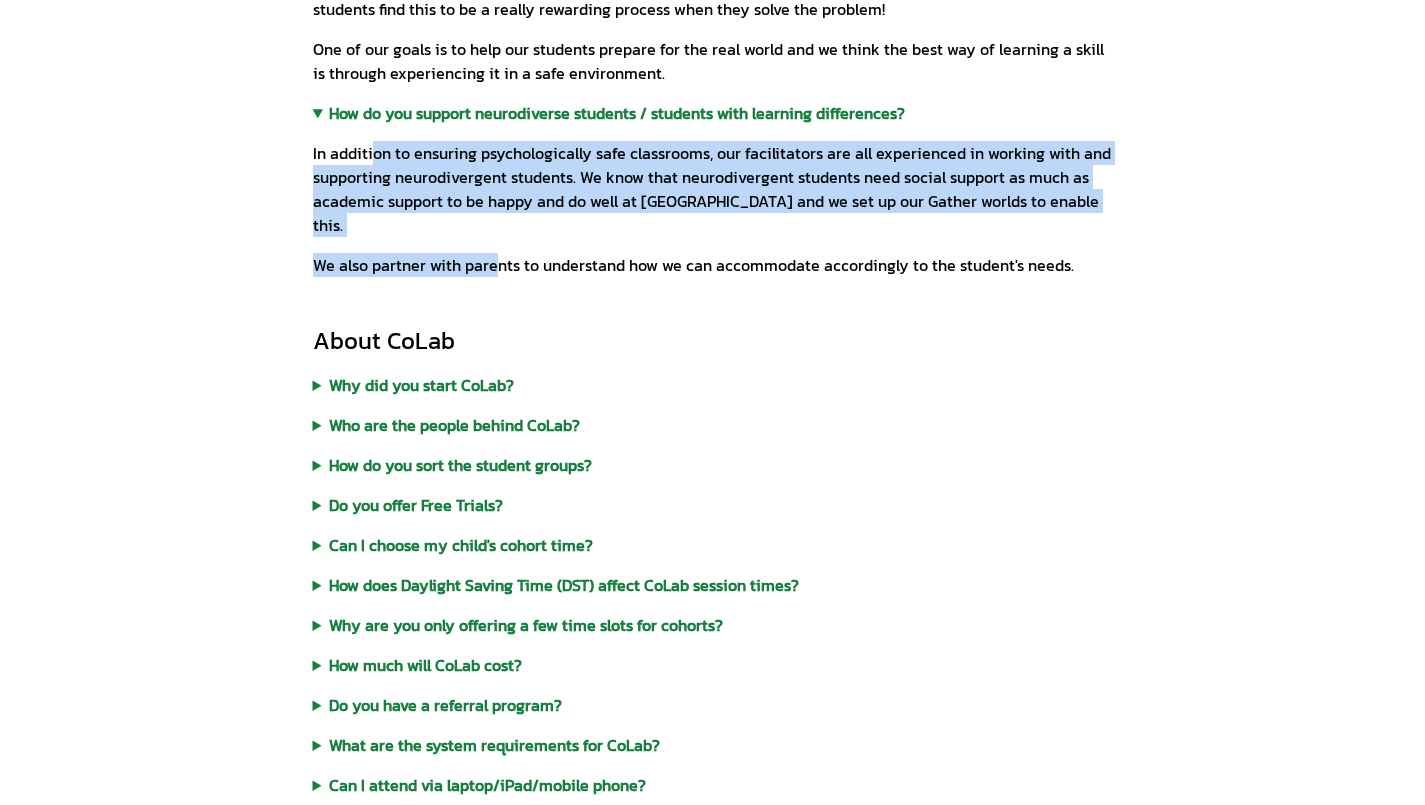 scroll, scrollTop: 1700, scrollLeft: 0, axis: vertical 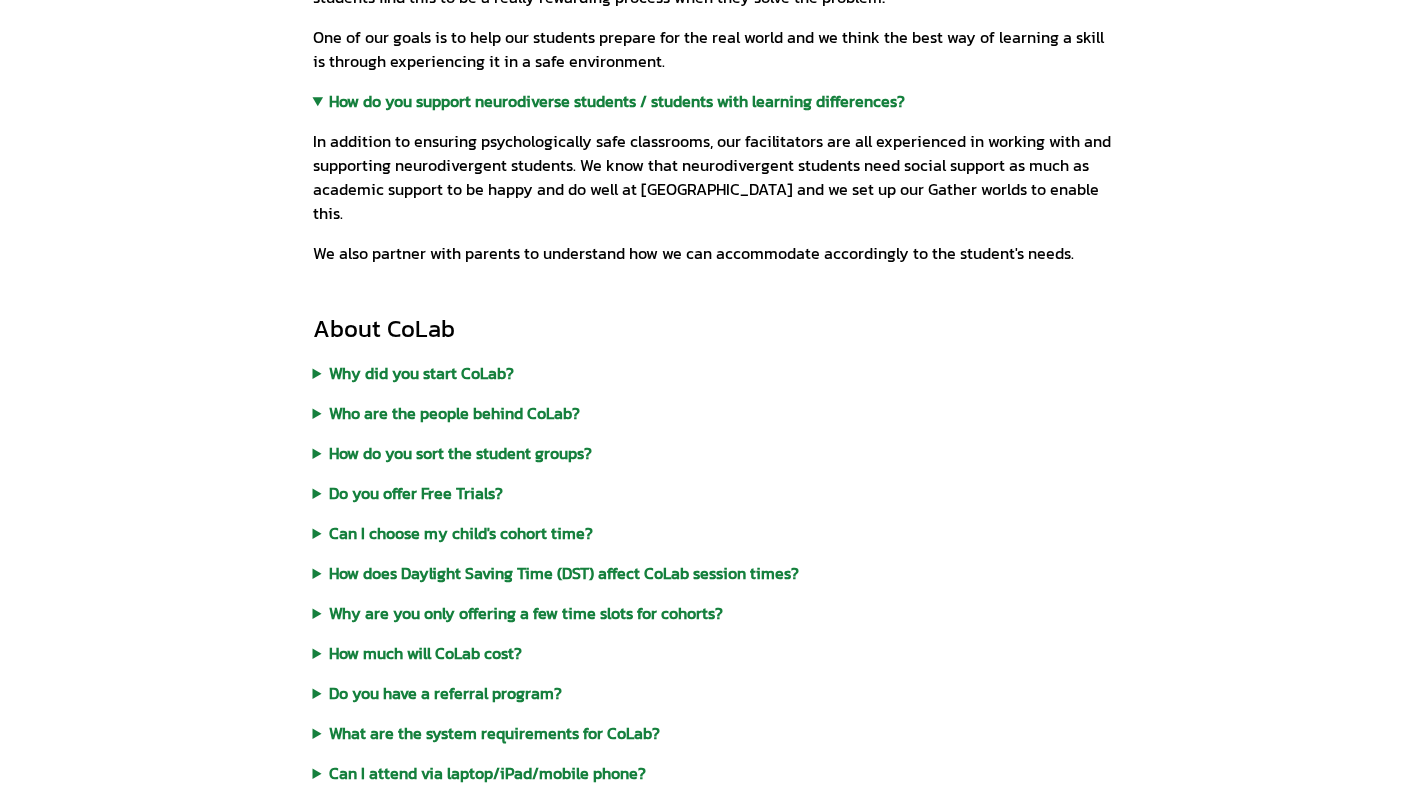 click on "Why did you start CoLab?" at bounding box center [713, 373] 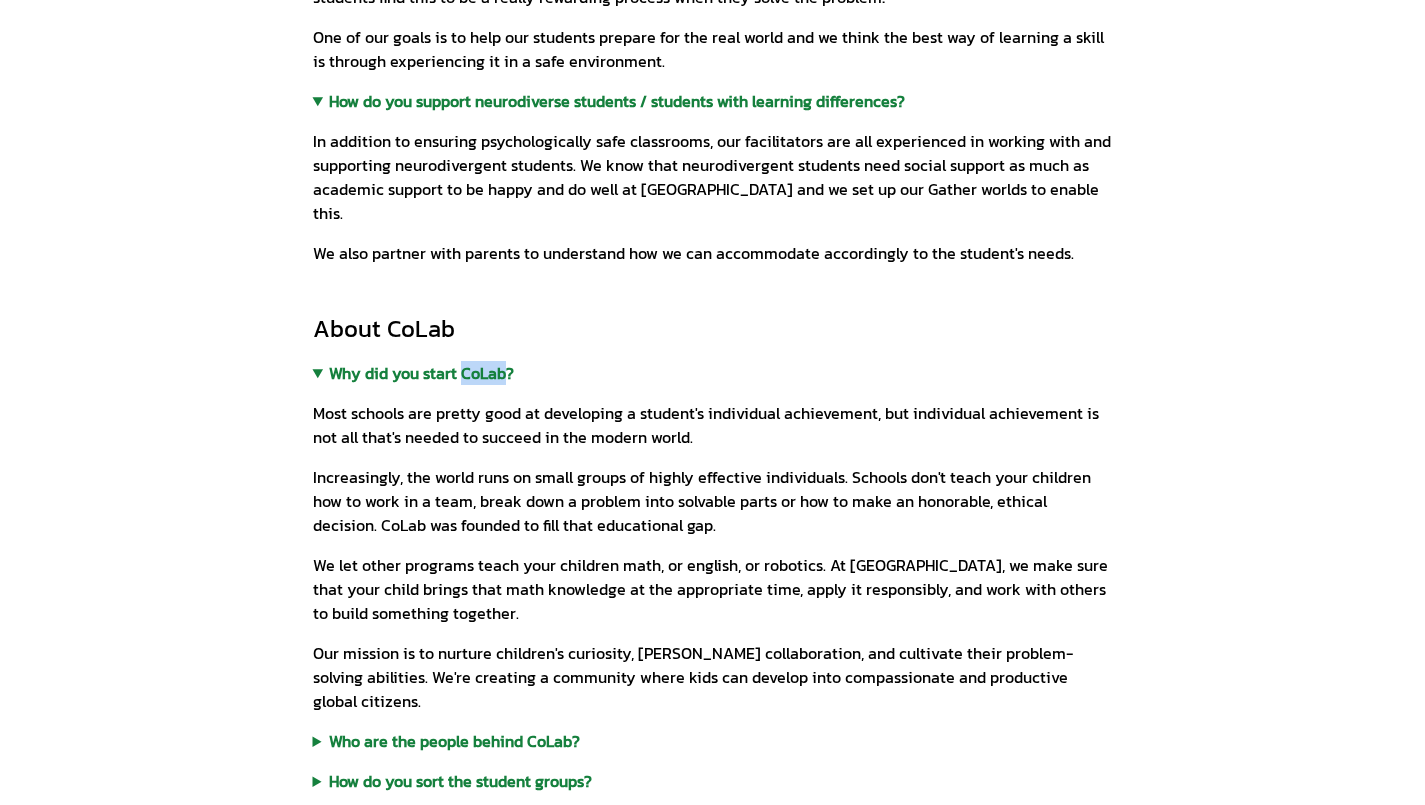 click on "Why did you start CoLab?" at bounding box center (713, 373) 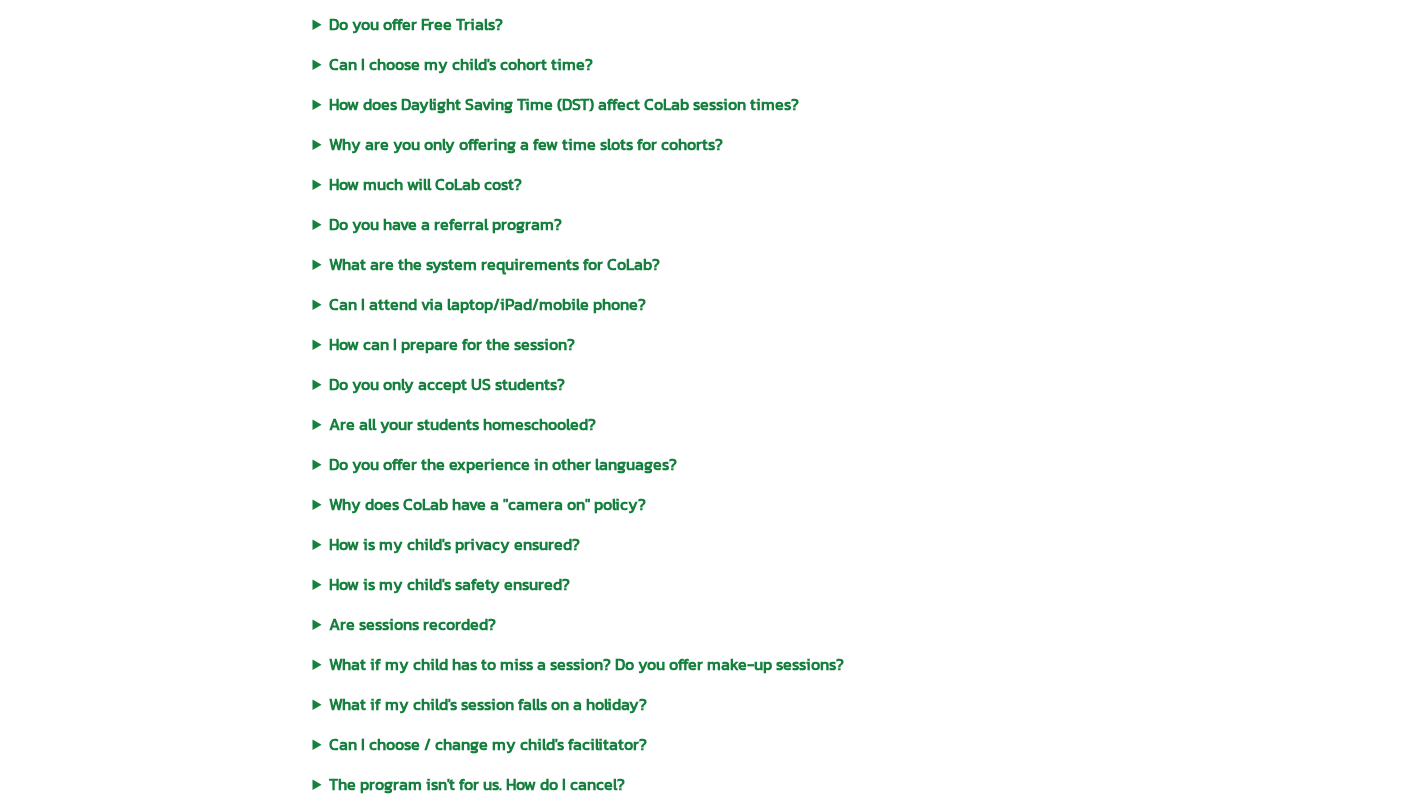 scroll, scrollTop: 2266, scrollLeft: 0, axis: vertical 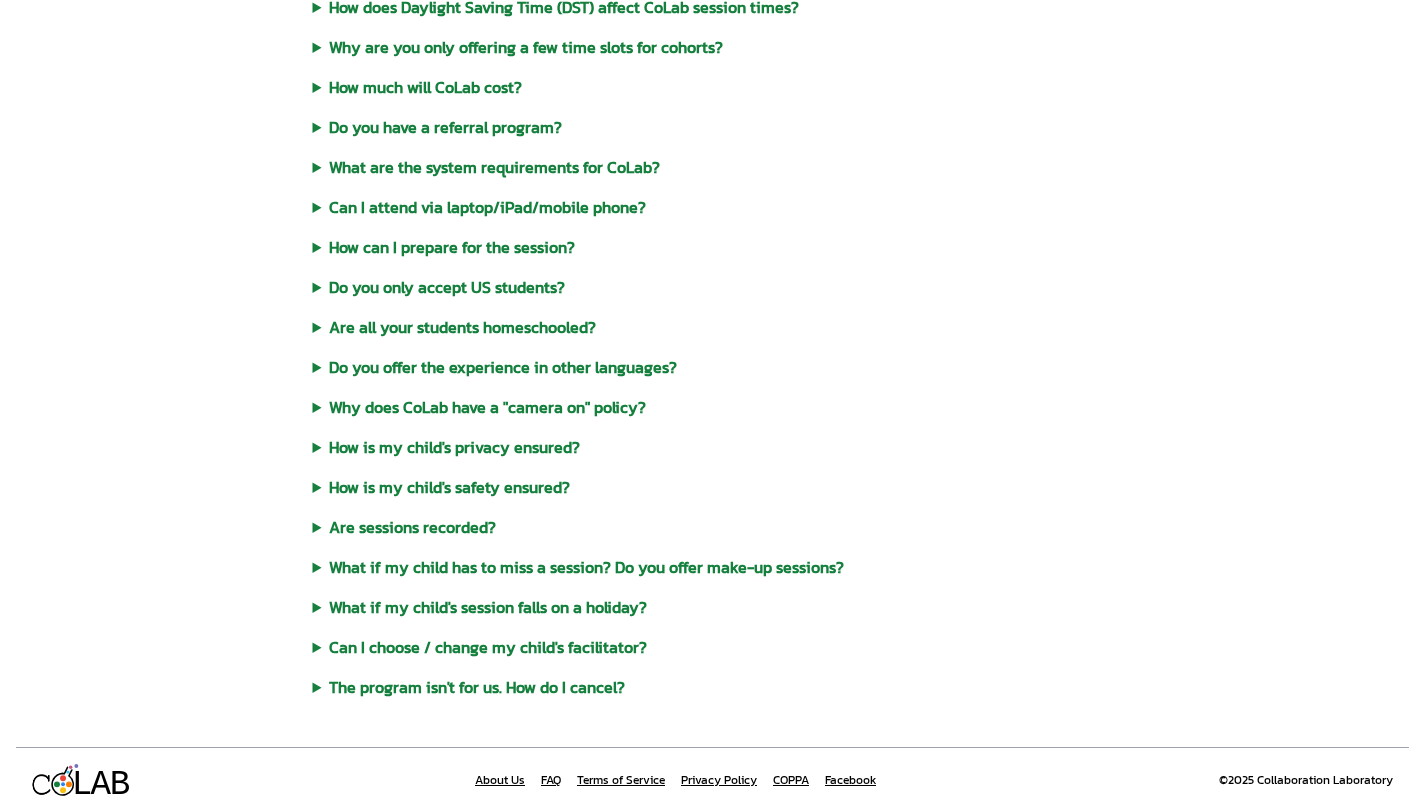click on "Do you only accept US students?" at bounding box center [713, 287] 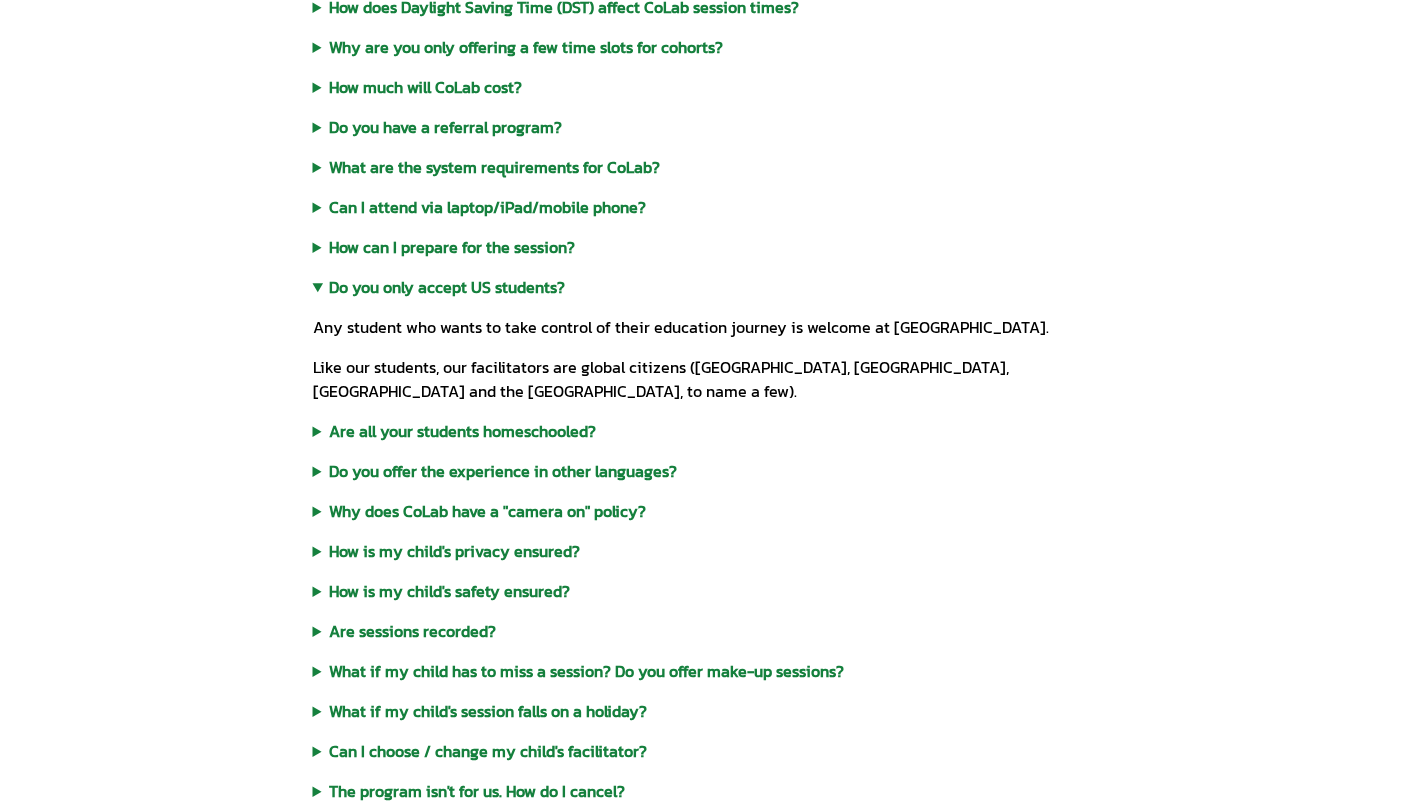 click on "Do you only accept US students?" at bounding box center (713, 287) 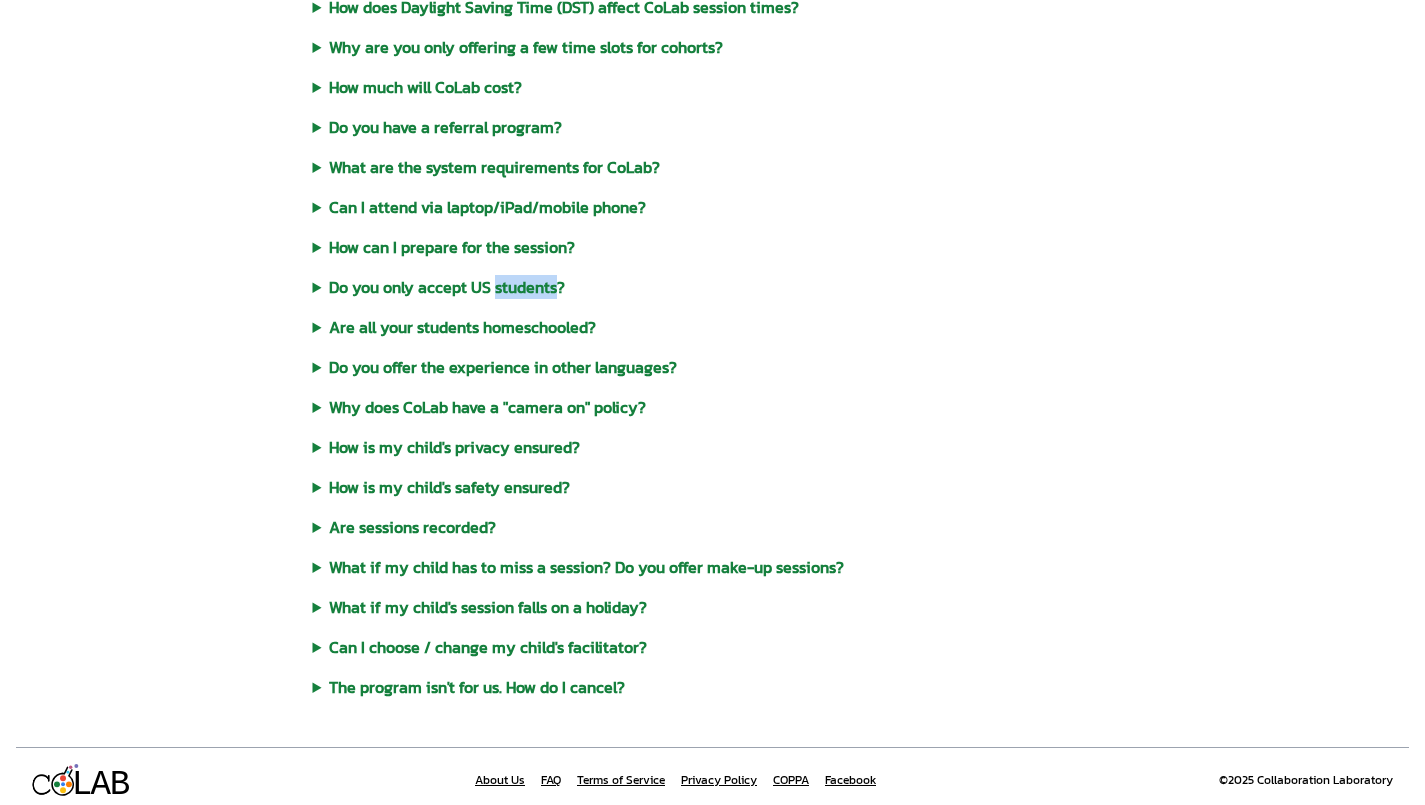 click on "Do you only accept US students?" at bounding box center (713, 287) 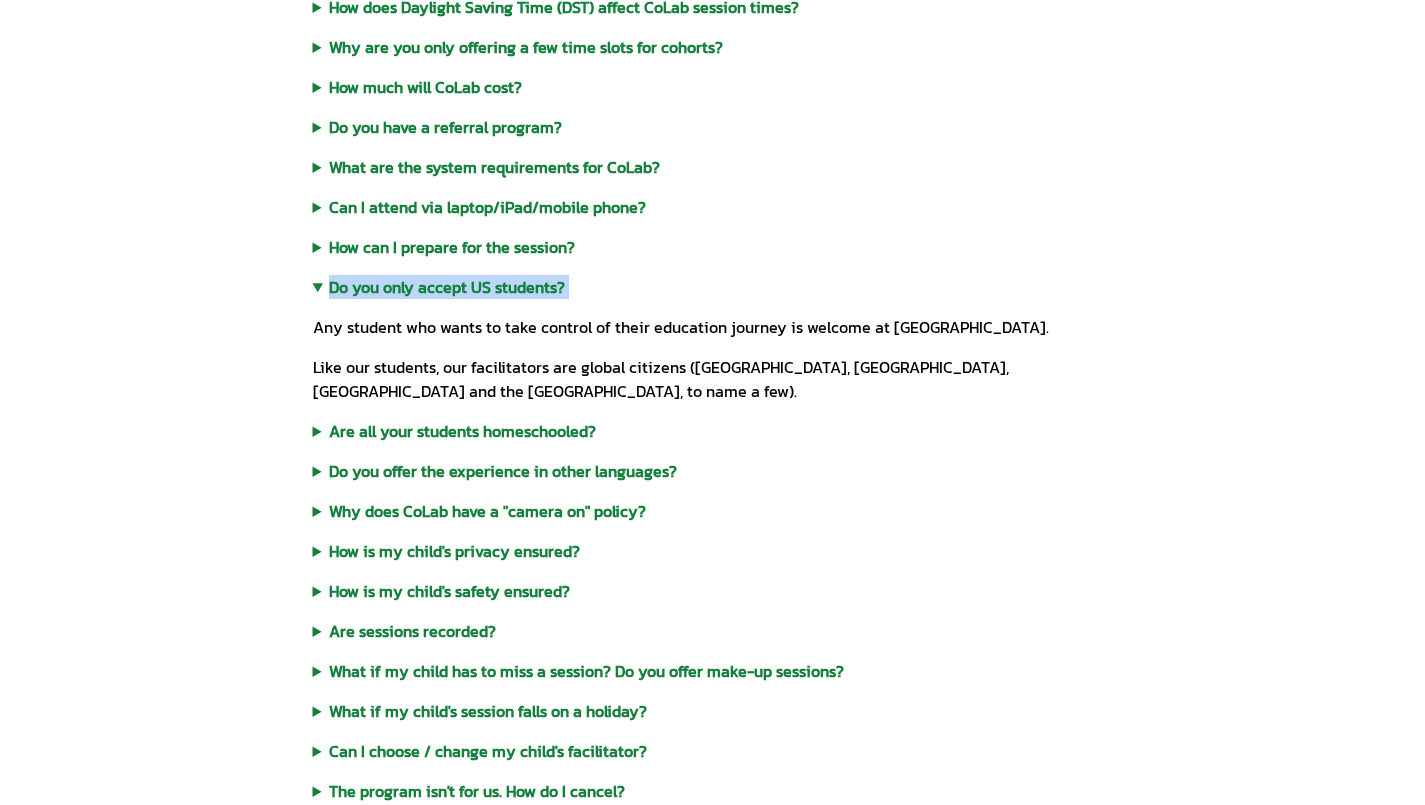 click on "Do you only accept US students?" at bounding box center [713, 287] 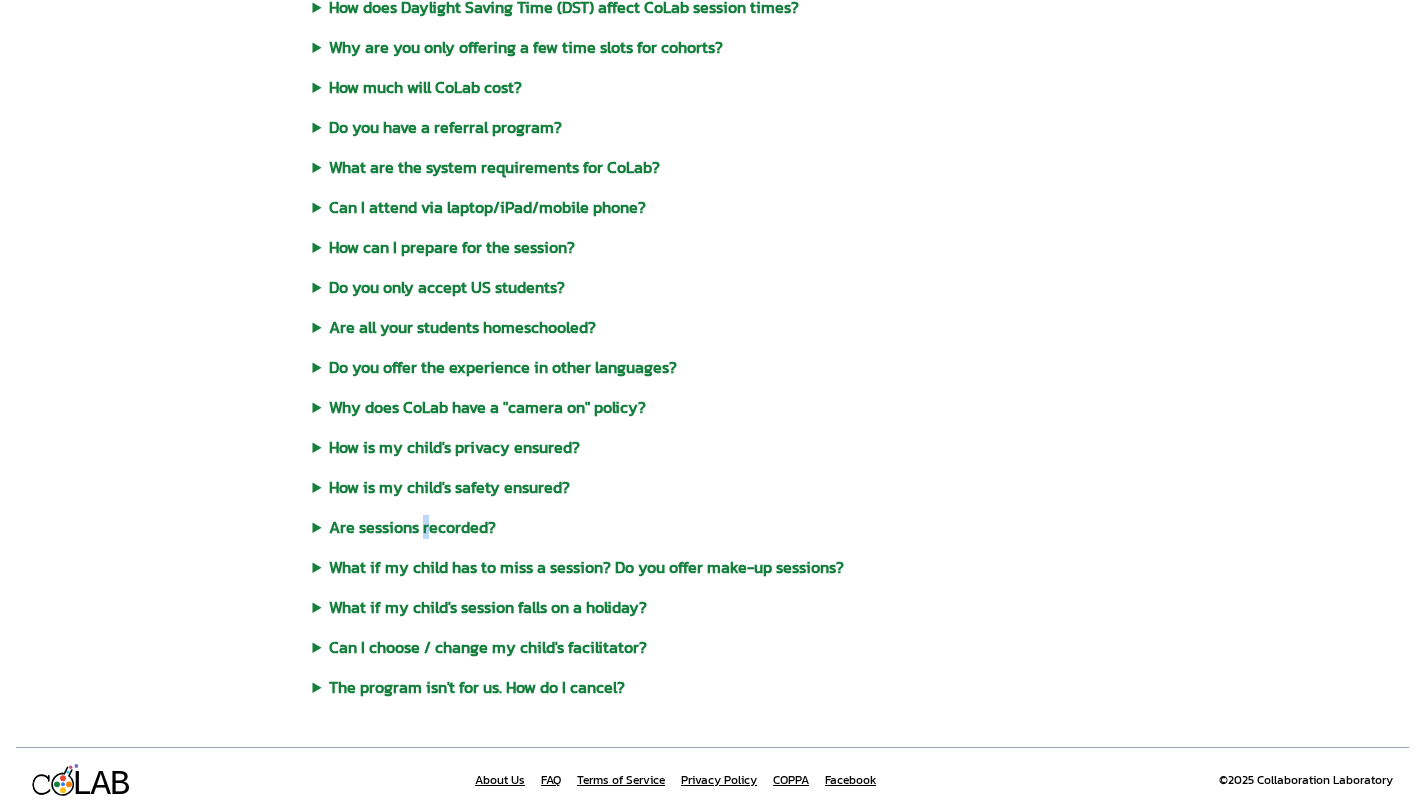click on "Are sessions recorded?" at bounding box center [713, 527] 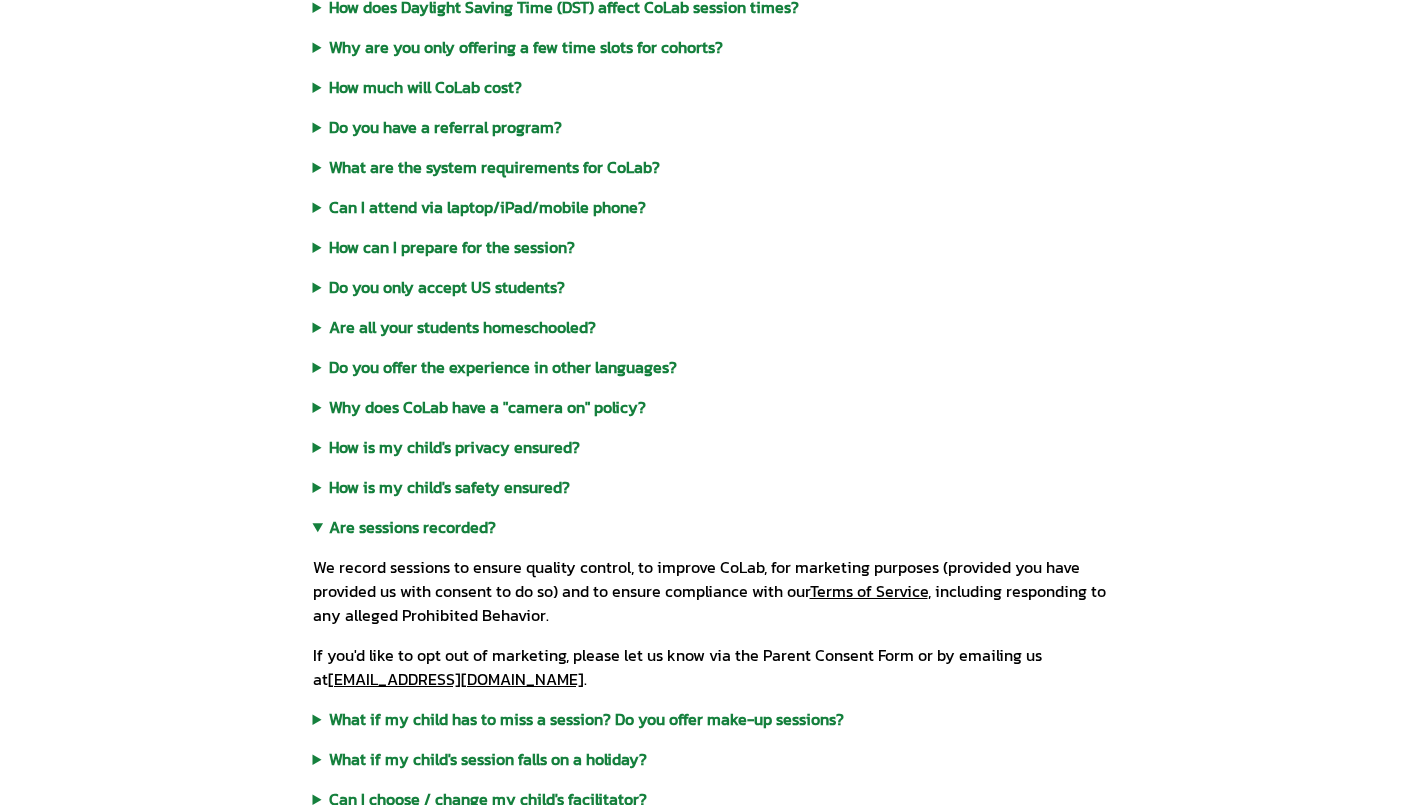 click on "Are sessions recorded?" at bounding box center (713, 527) 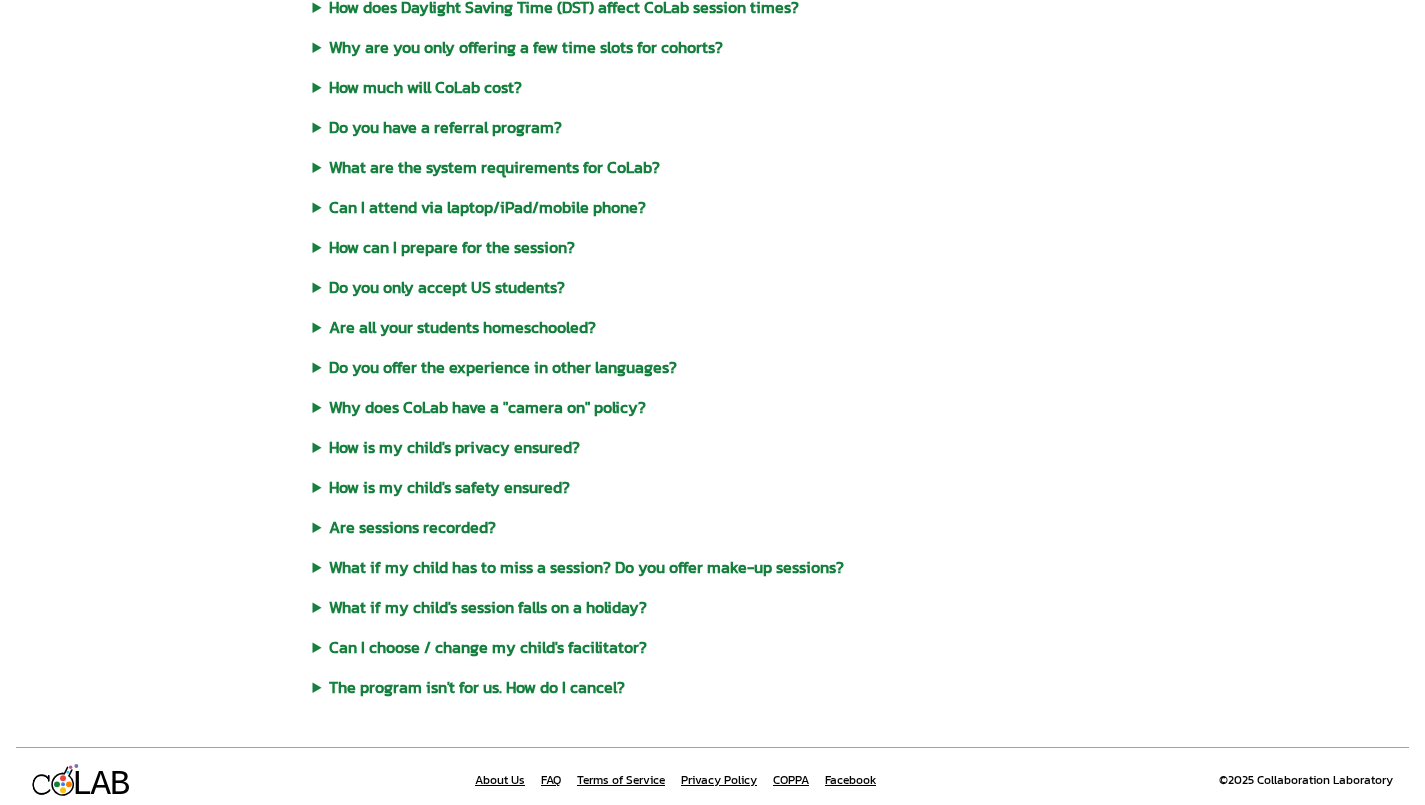 click on "About CoLab Why did you start CoLab? Most schools are pretty good at developing a student's individual achievement, but individual achievement is not all that's needed to succeed in the modern world.
Increasingly, the world runs on small groups of highly effective individuals. Schools don't teach your children how to work in a team, break down a problem into solvable parts or how to make an honorable, ethical decision. CoLab was founded to fill that educational gap.
We let other programs teach your children math, or english, or robotics. At CoLab, we make sure that your child brings that math knowledge at the appropriate time, apply it responsibly, and work with others to build something together.
Our mission is to nurture children's curiosity, foster collaboration, and cultivate their problem-solving abilities. We're creating a community where kids can develop into compassionate and productive global citizens. Who are the people behind CoLab? here . How do you sort the student groups?" at bounding box center [713, 223] 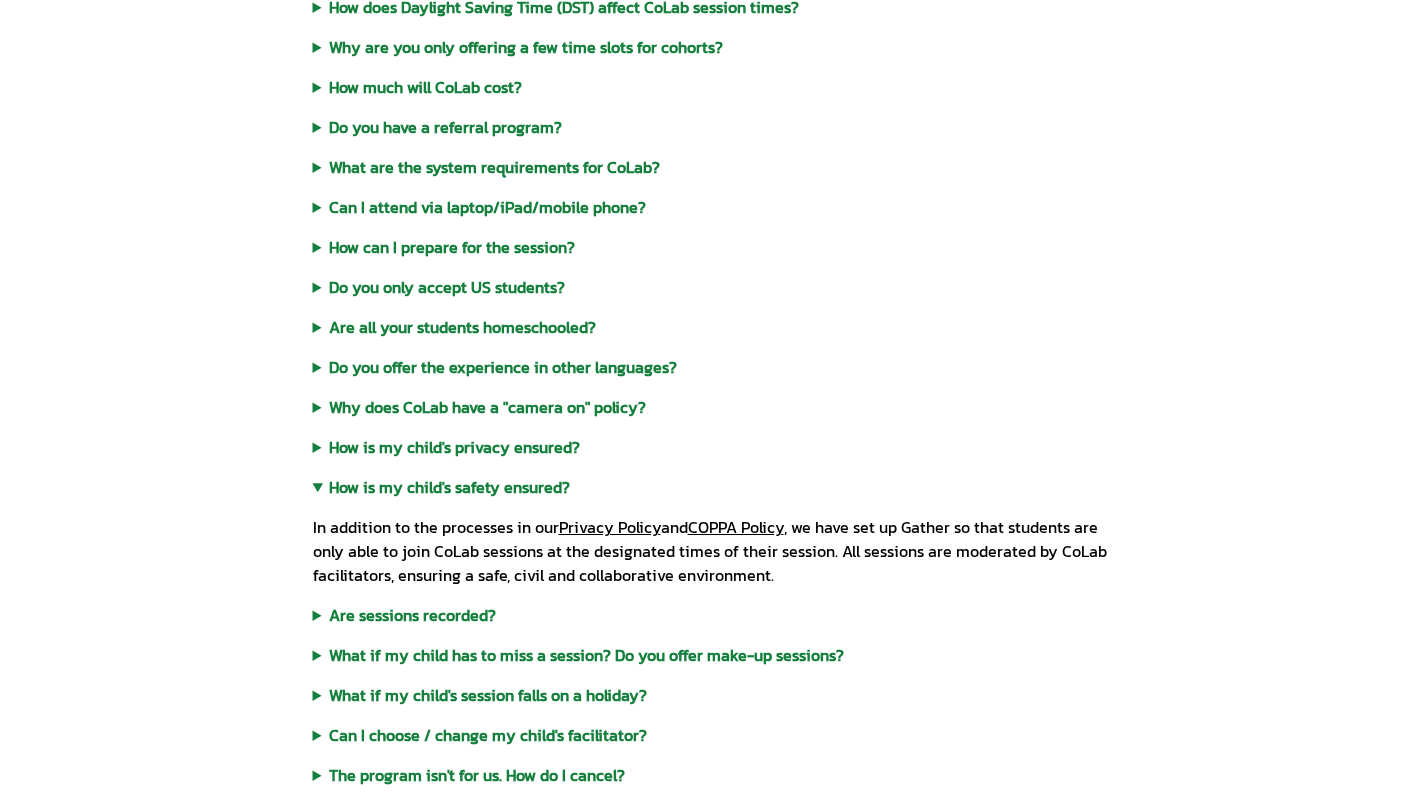 click on "How is my child's safety ensured?" at bounding box center (713, 487) 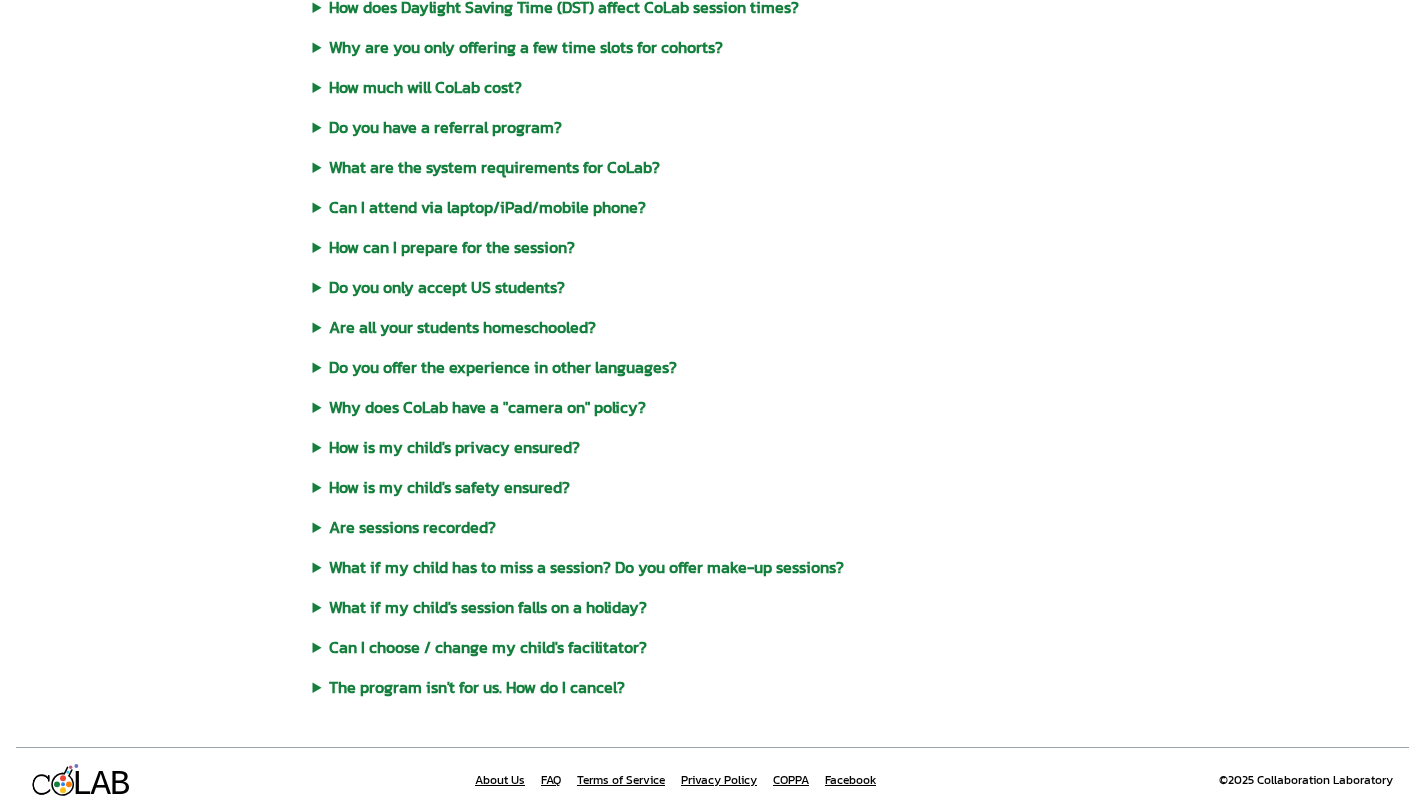 click on "Are sessions recorded?" at bounding box center (713, 527) 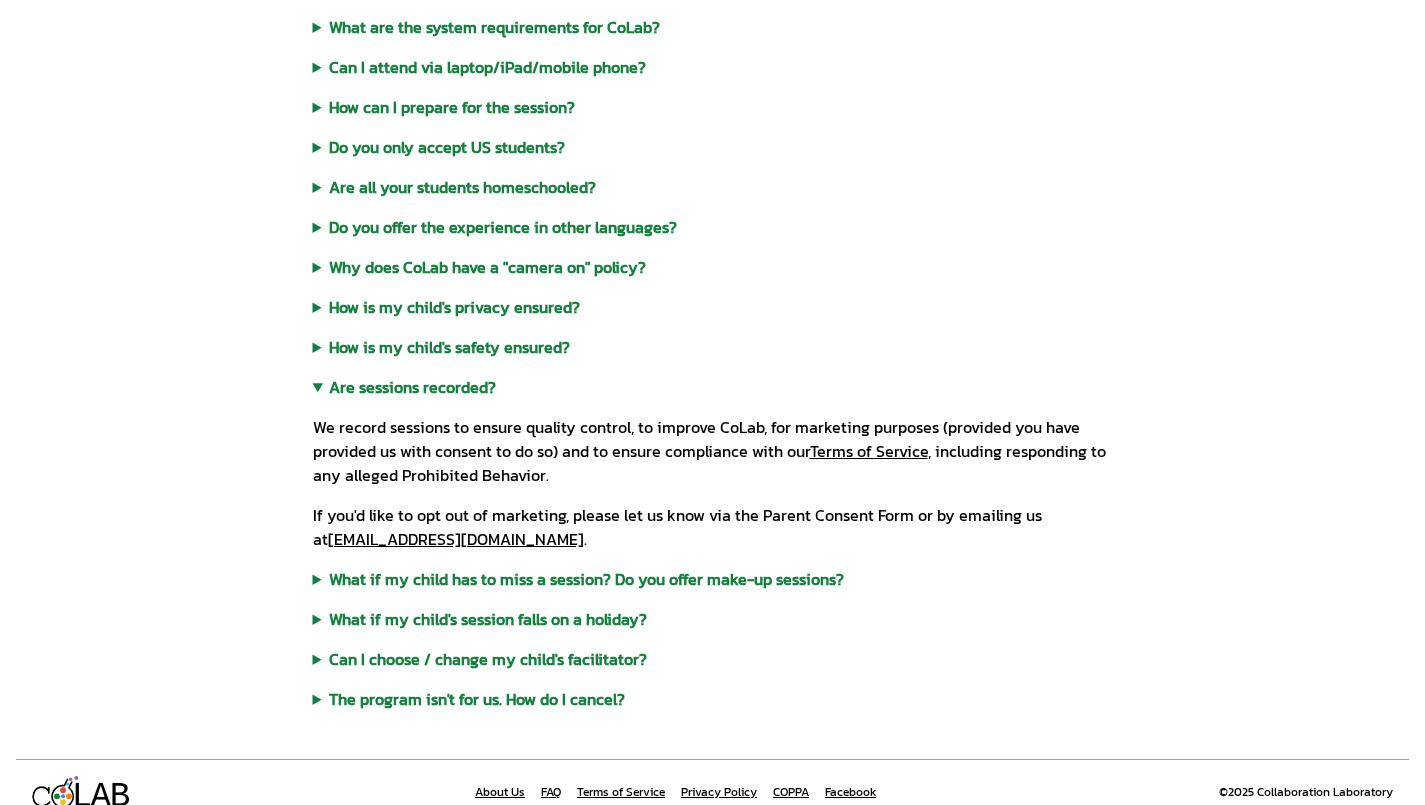 scroll, scrollTop: 2418, scrollLeft: 0, axis: vertical 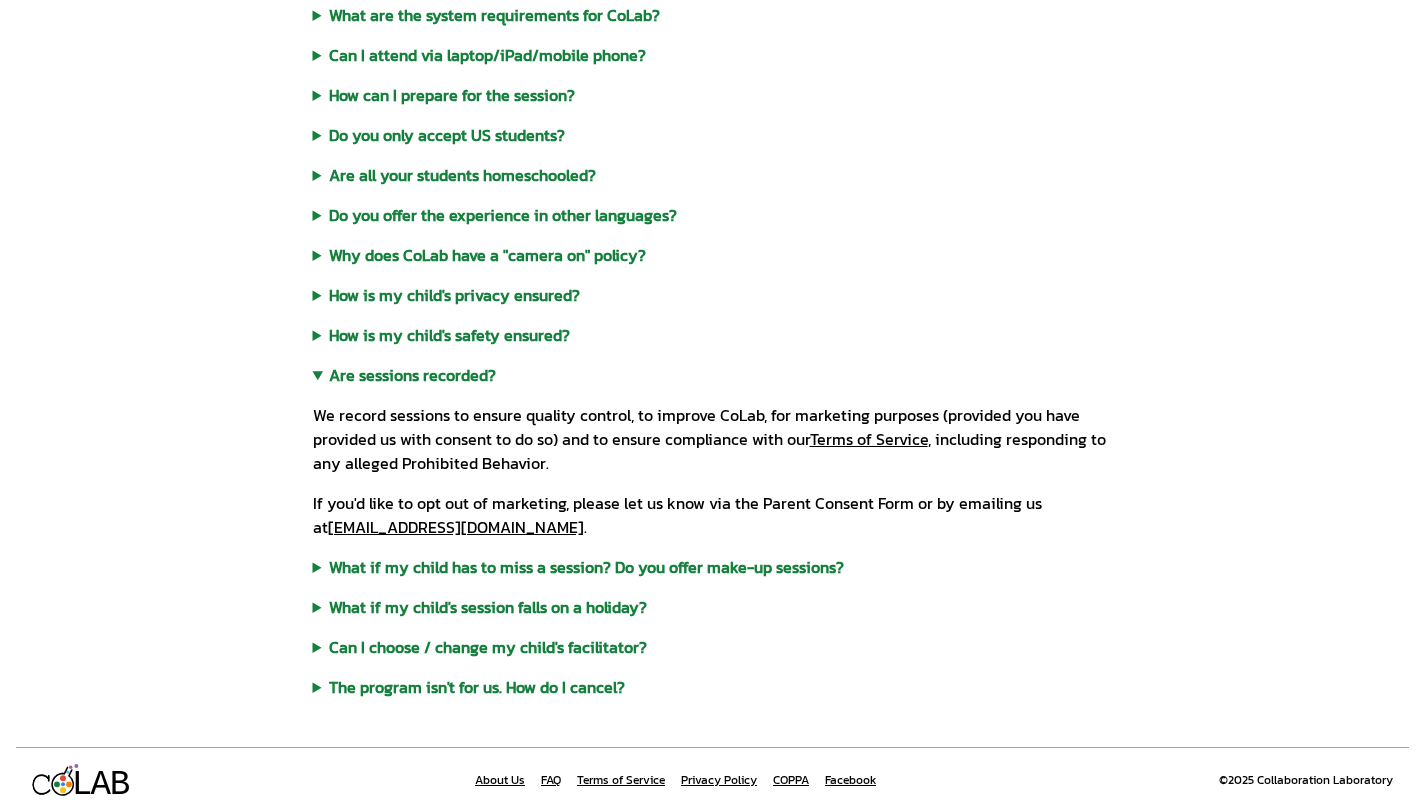 click on "What if my child has to miss a session? Do you offer make-up sessions?" at bounding box center [713, 567] 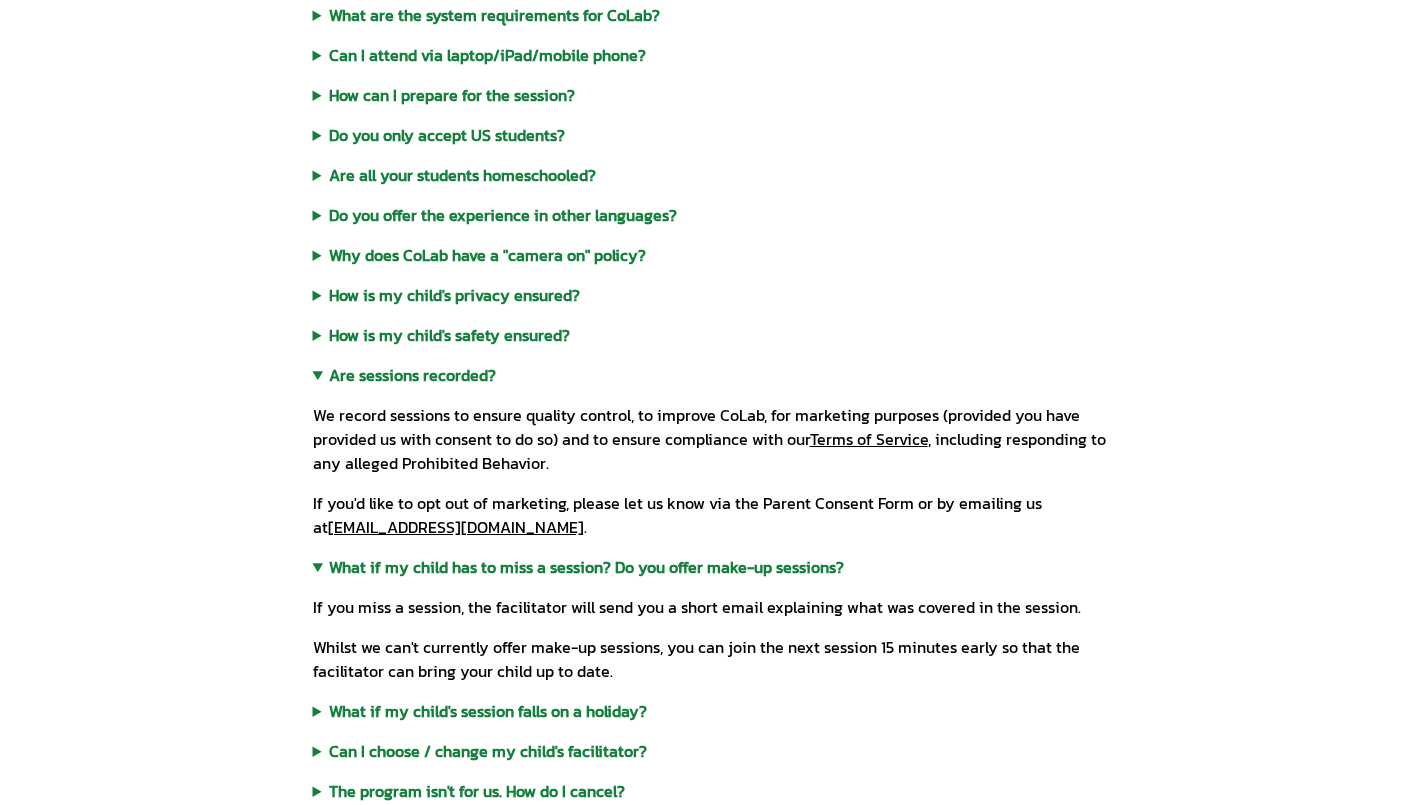 click on "What if my child's session falls on a holiday?" at bounding box center (713, 711) 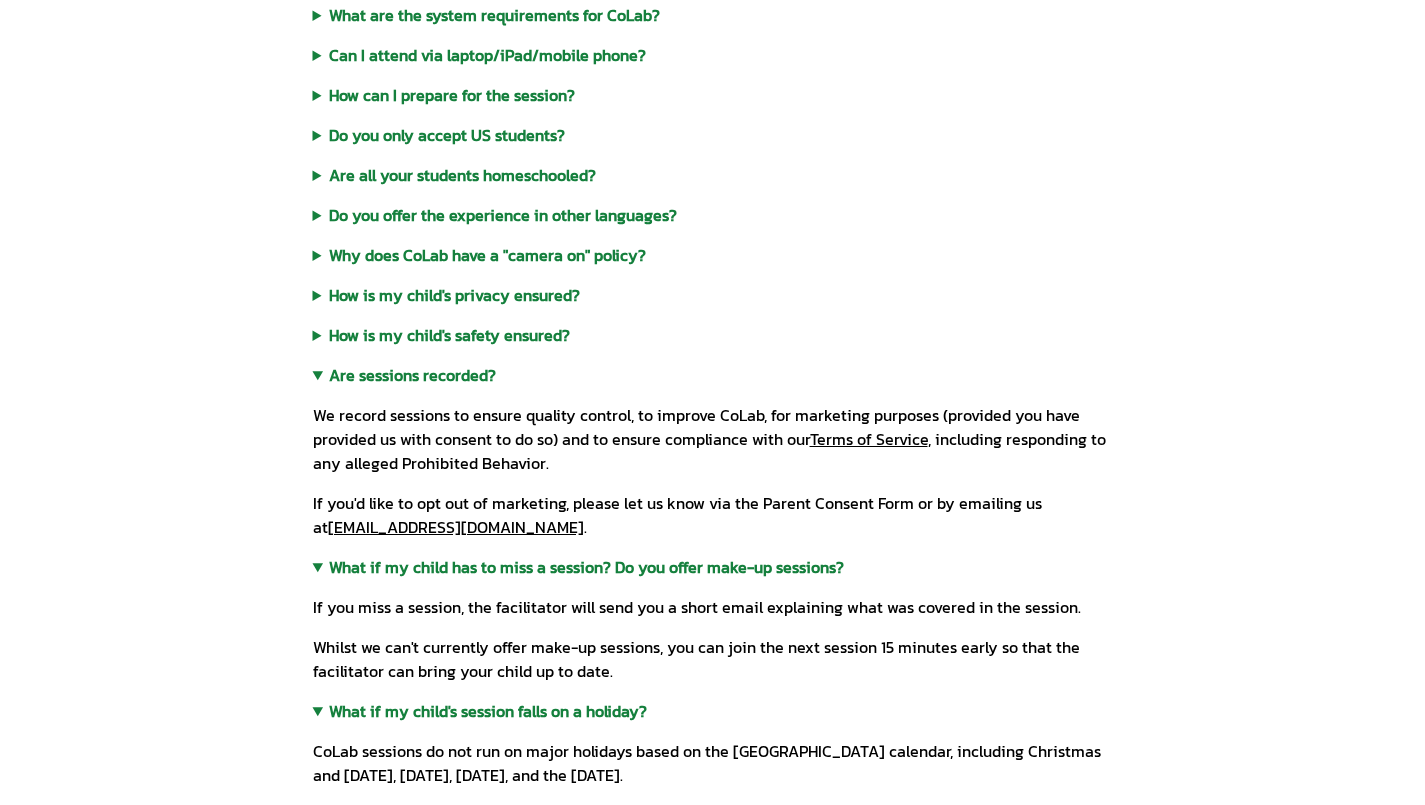 scroll, scrollTop: 2618, scrollLeft: 0, axis: vertical 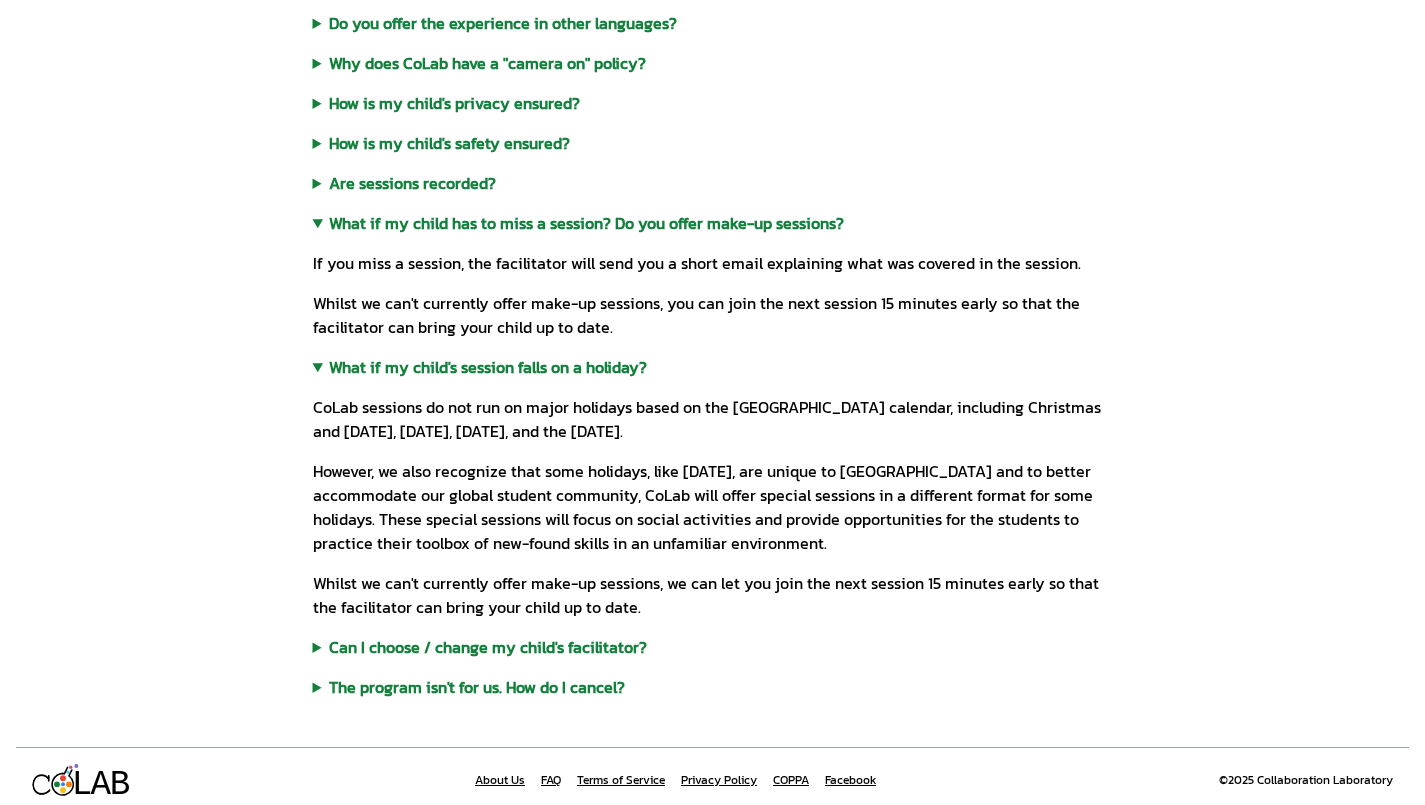 click on "Can I choose / change my child's facilitator?" at bounding box center [713, 647] 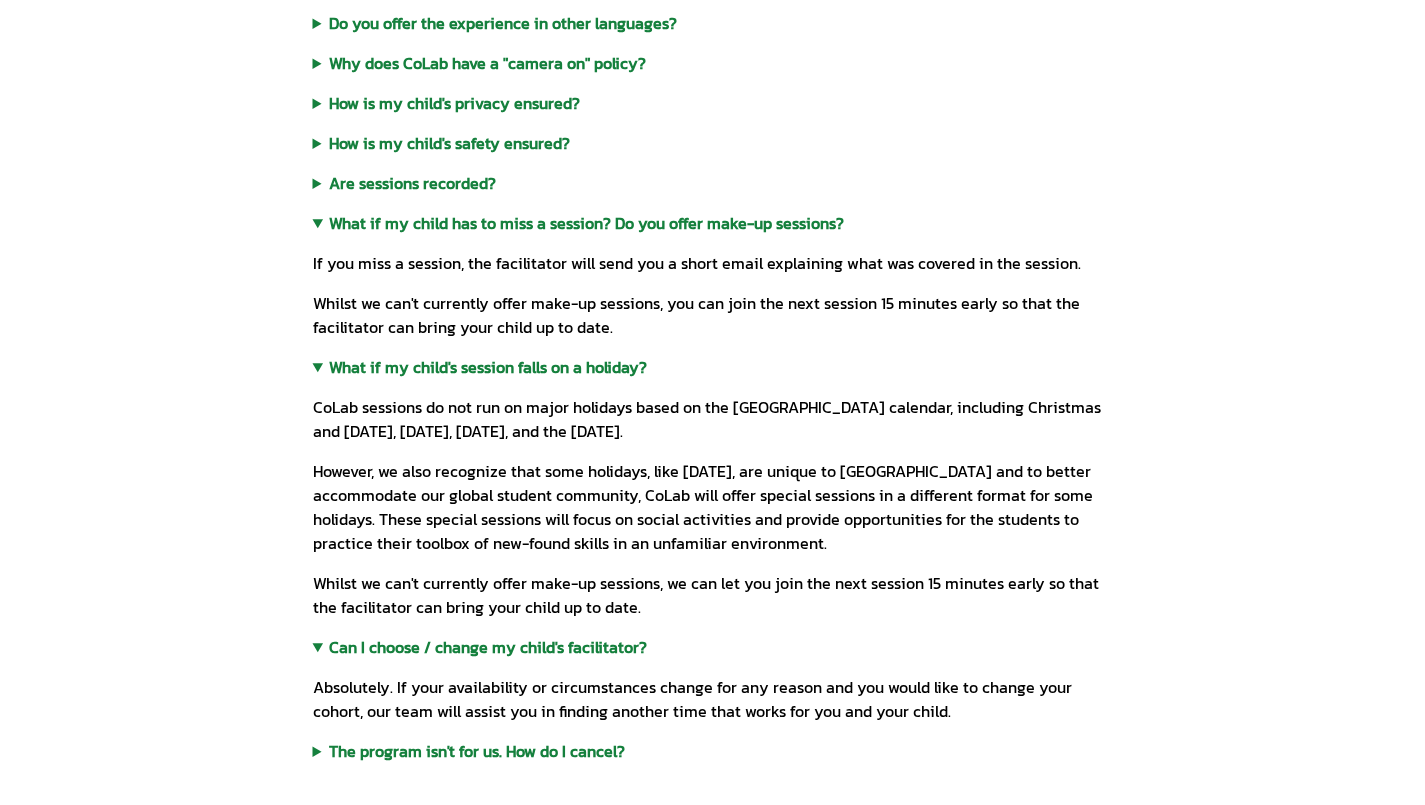 click on "The program isn't for us. How do I cancel?" at bounding box center (713, 751) 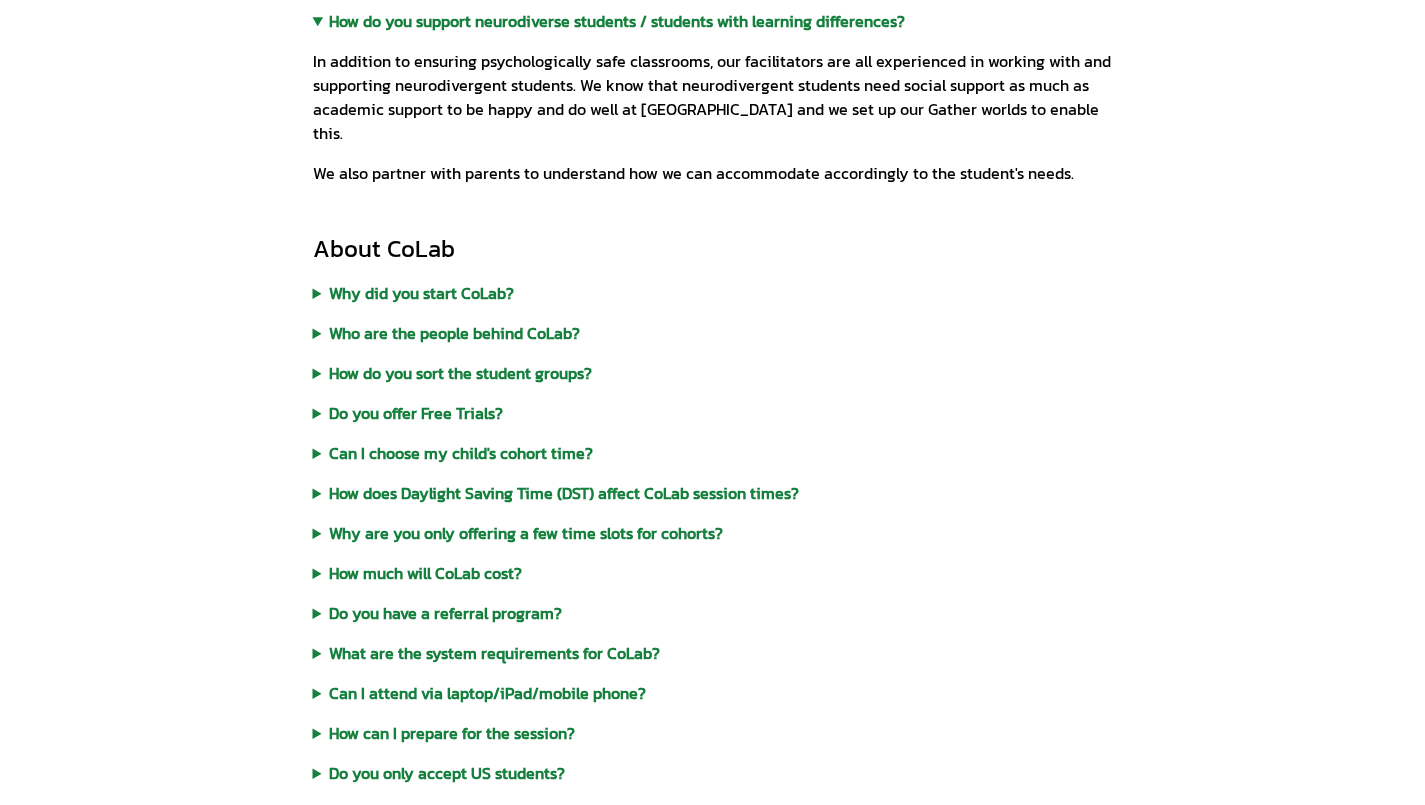scroll, scrollTop: 1802, scrollLeft: 0, axis: vertical 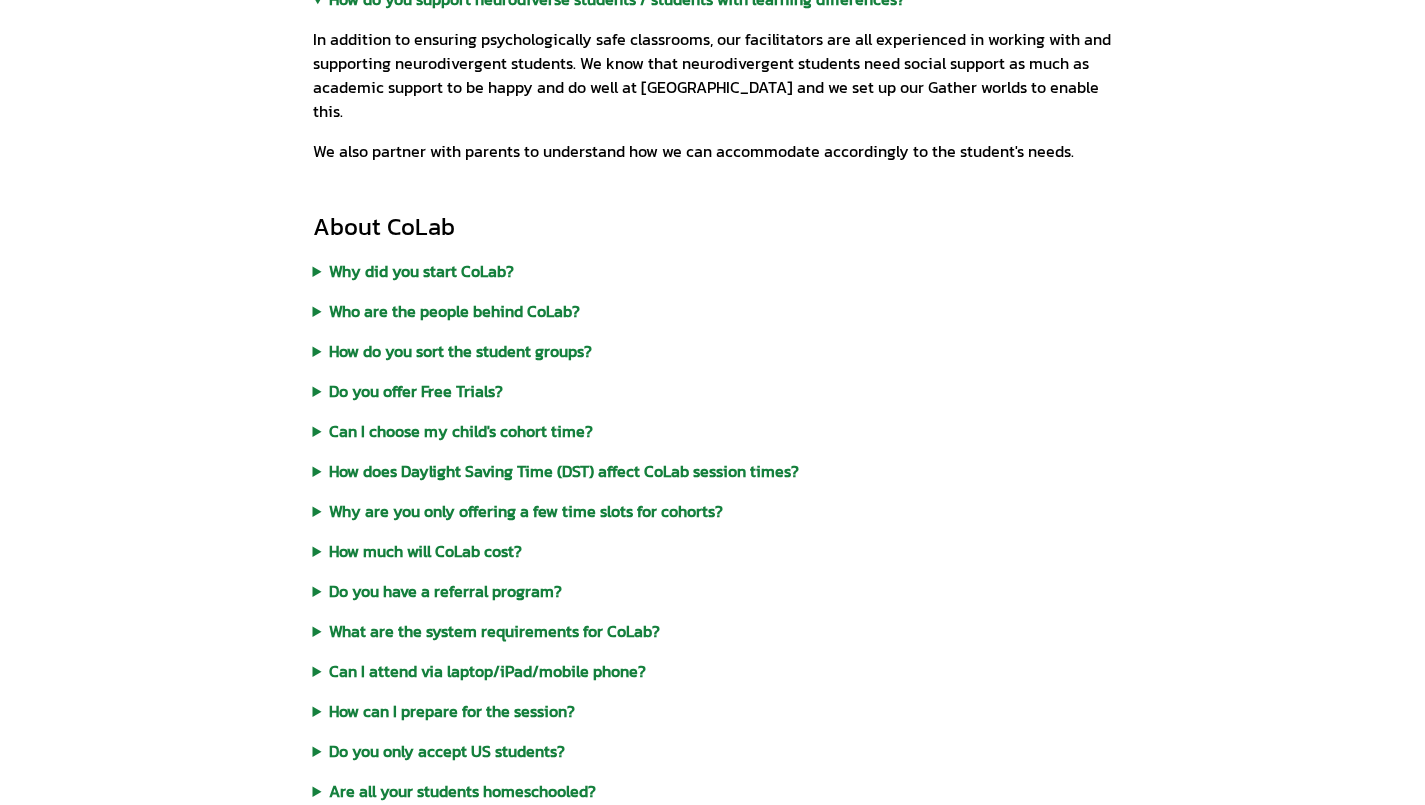 click on "Do you offer Free Trials?" at bounding box center [713, 391] 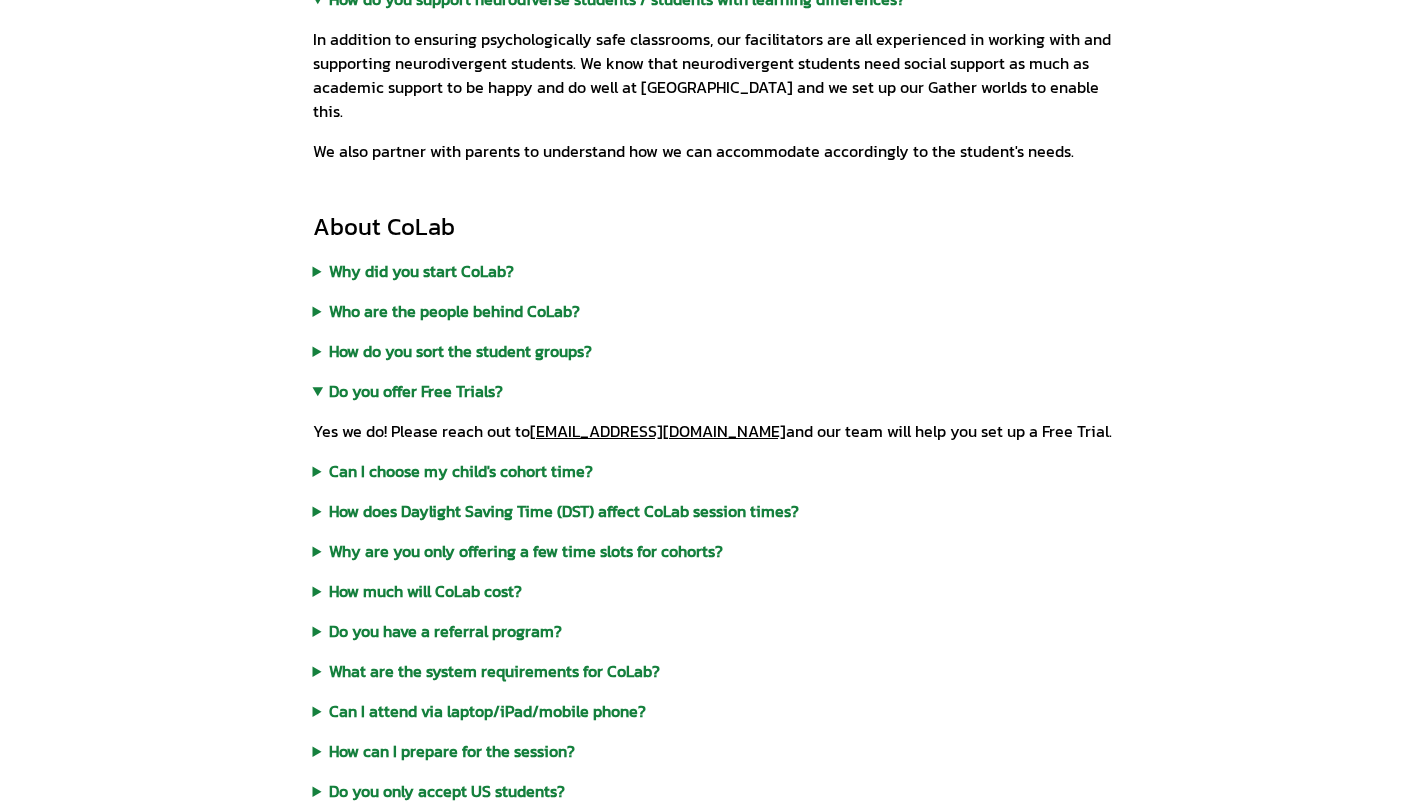 click on "Can I choose my child's cohort time?" at bounding box center (713, 471) 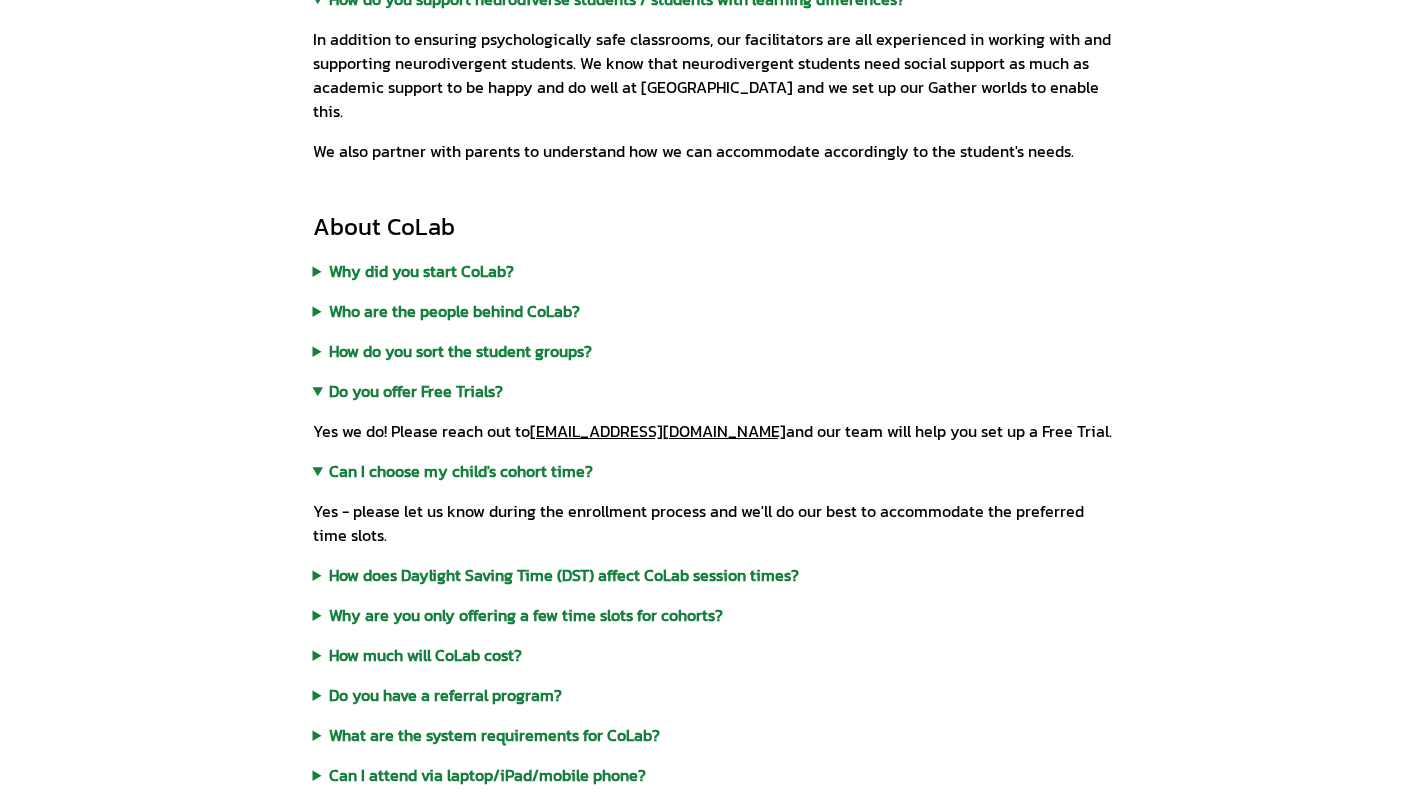 click on "Can I choose my child's cohort time?" at bounding box center [713, 471] 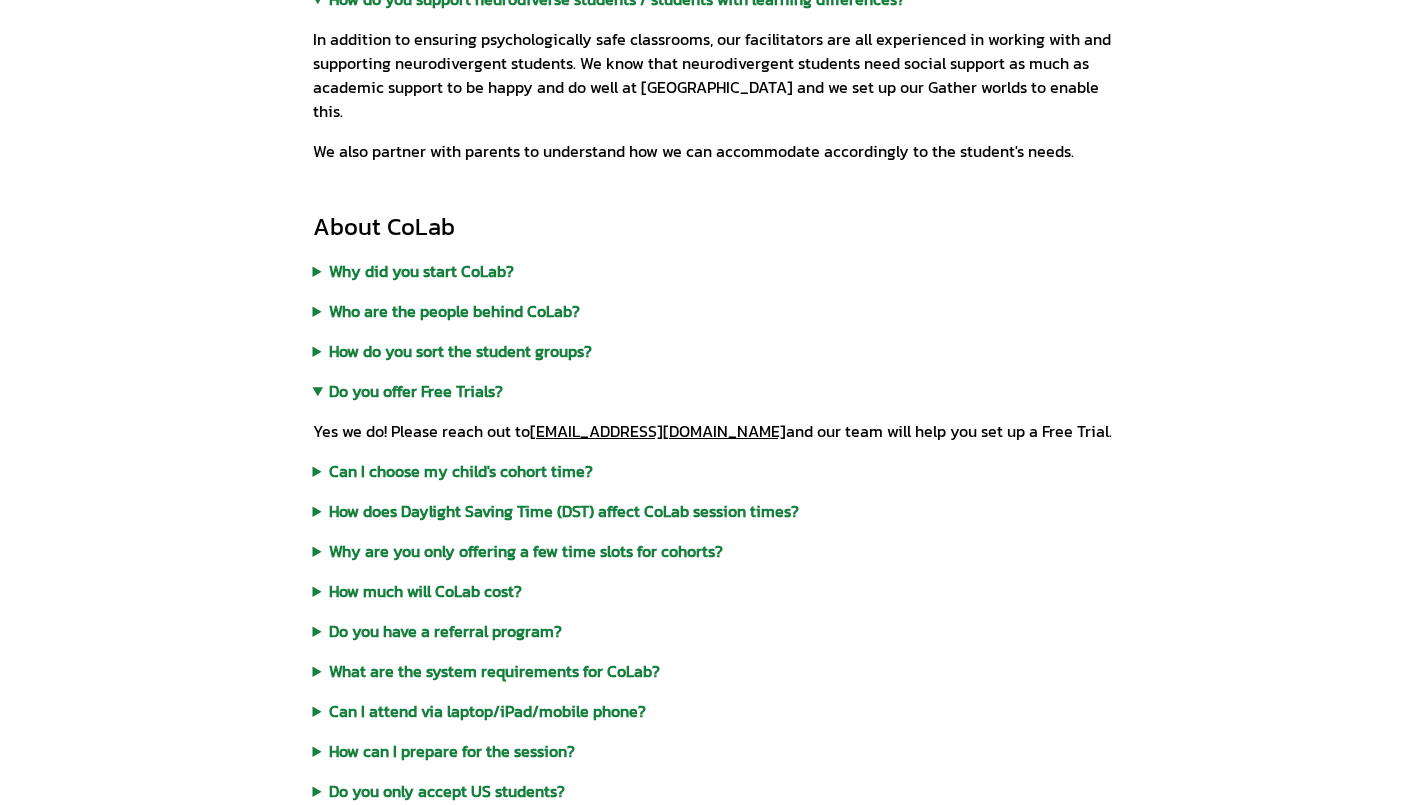 click on "How does Daylight Saving Time (DST) affect CoLab session times?" at bounding box center (713, 511) 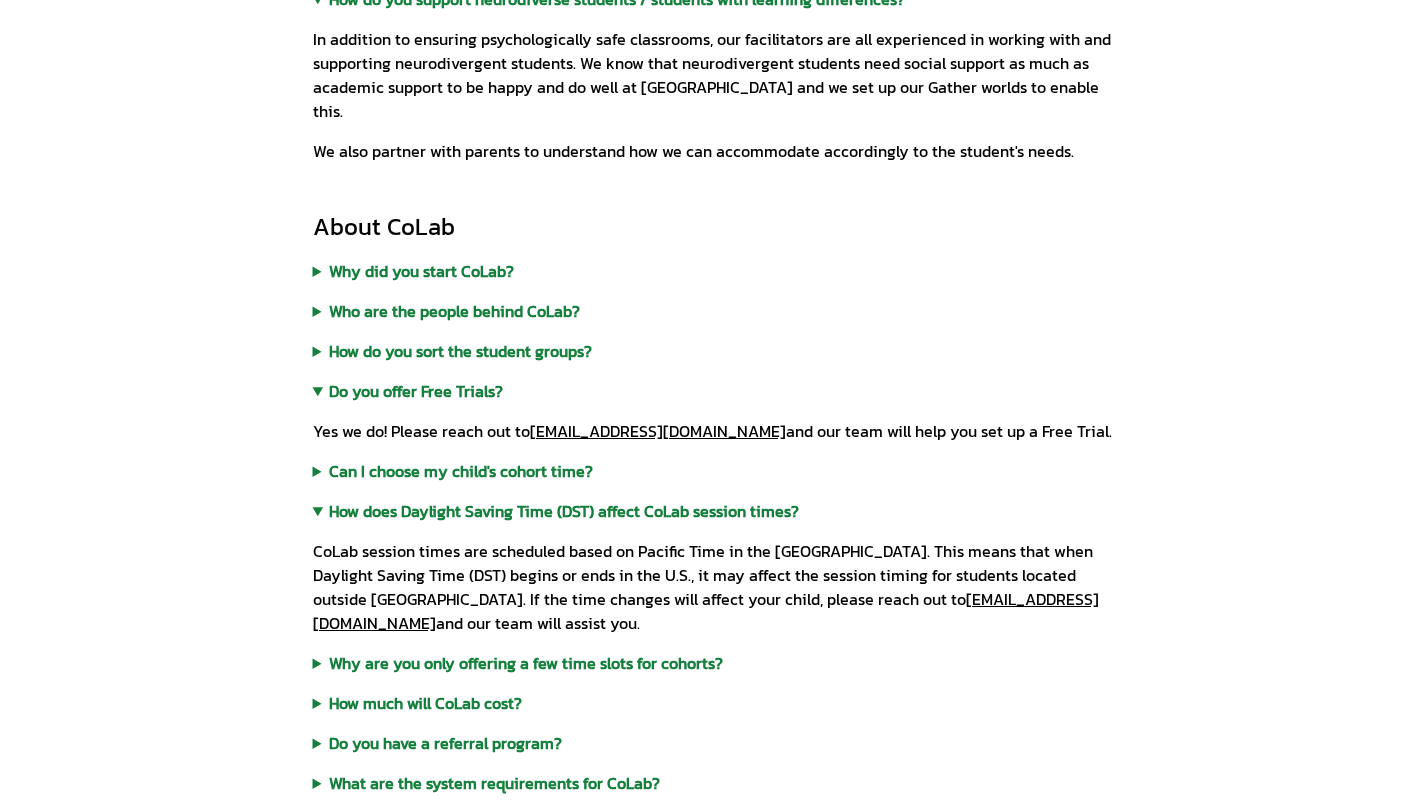 click on "How does Daylight Saving Time (DST) affect CoLab session times?" at bounding box center [713, 511] 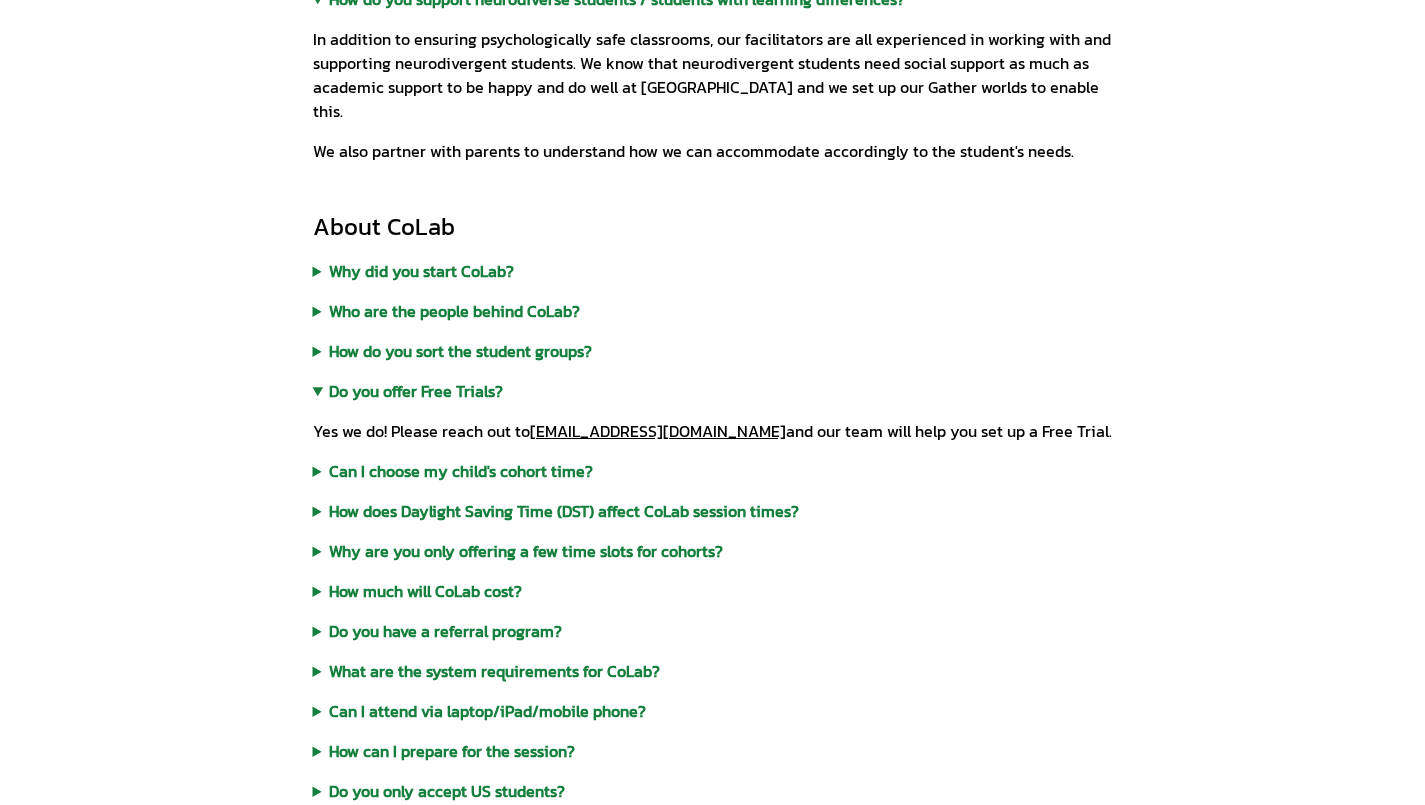 click on "How much will CoLab cost?" at bounding box center (713, 591) 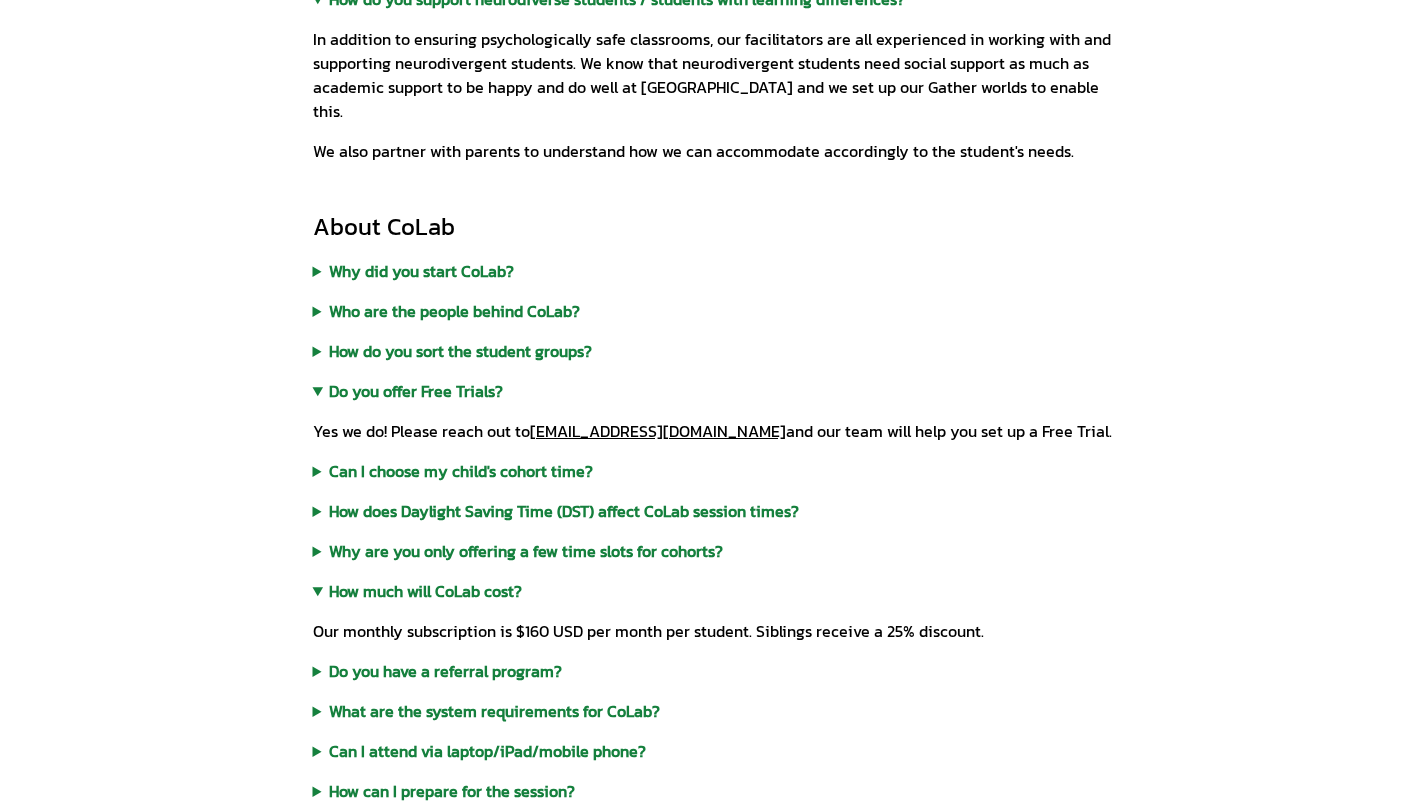 click on "How much will CoLab cost?" at bounding box center [713, 591] 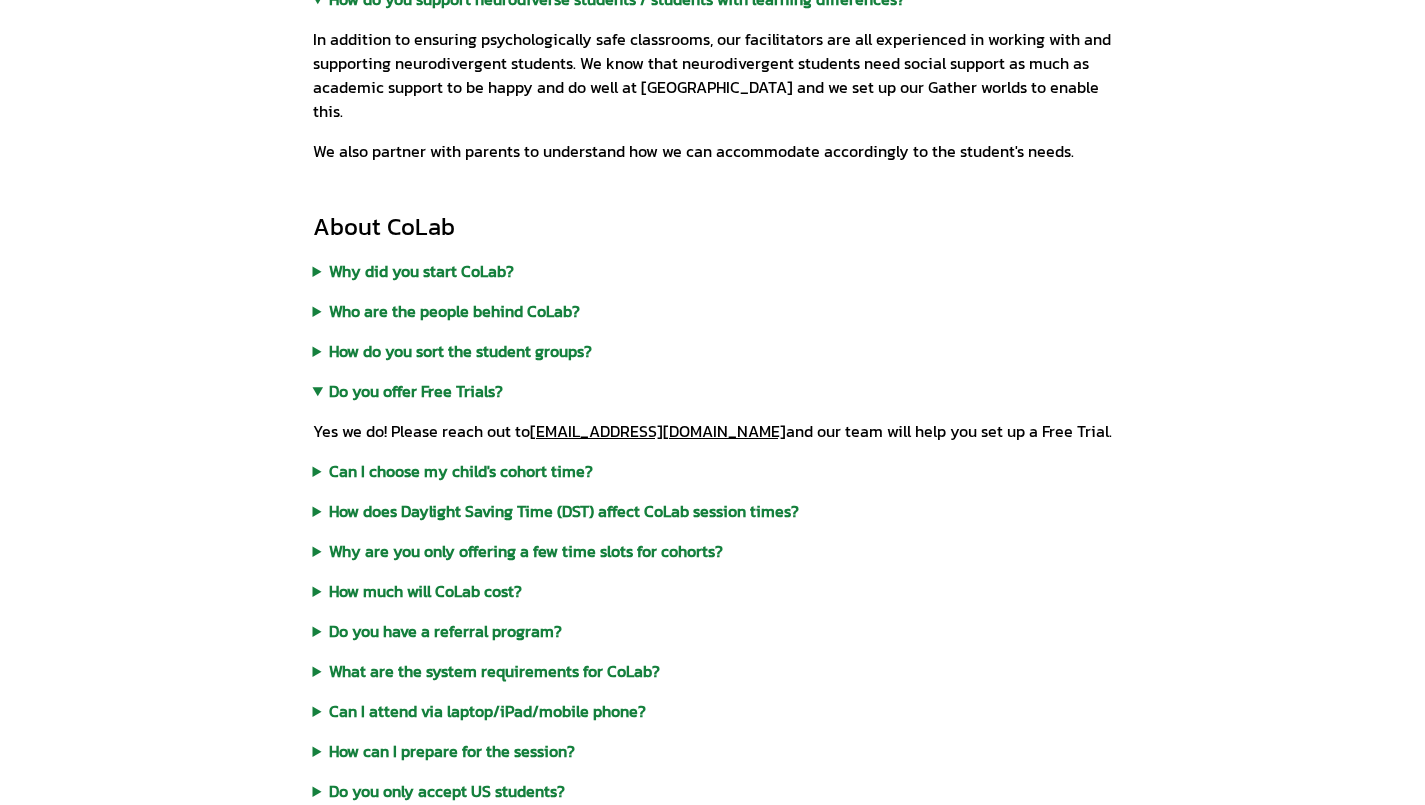 click on "Do you have a referral program?" at bounding box center (713, 631) 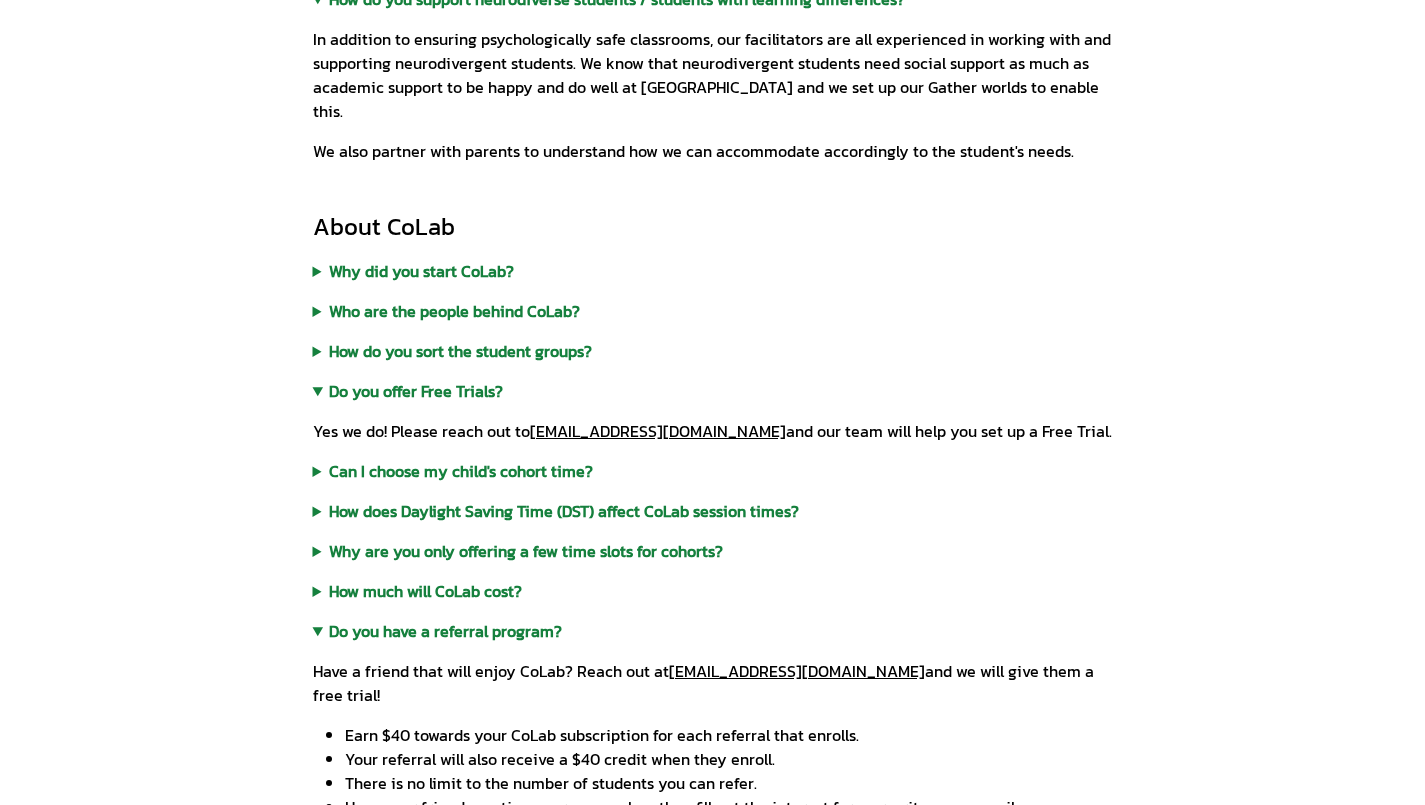 click on "Do you have a referral program?" at bounding box center (713, 631) 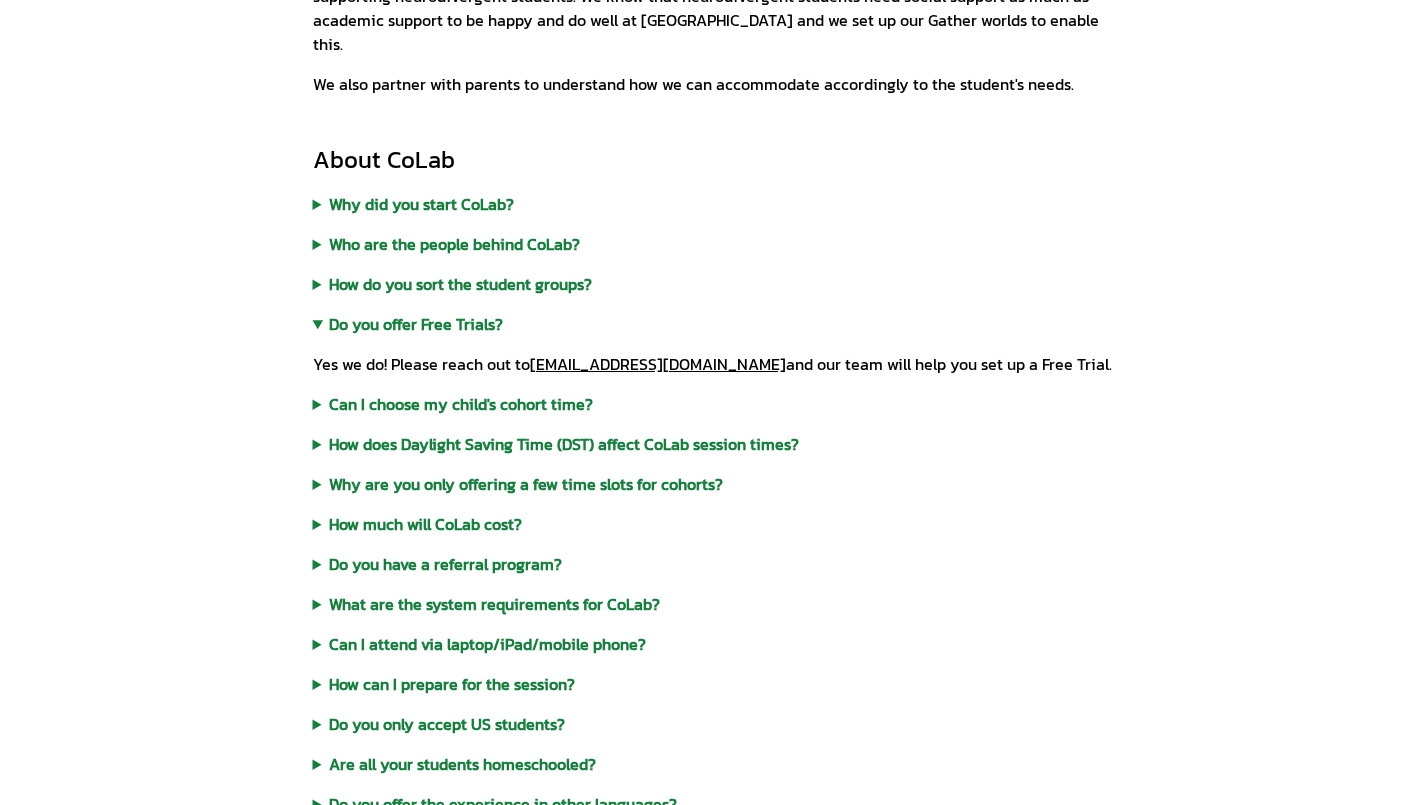scroll, scrollTop: 1902, scrollLeft: 0, axis: vertical 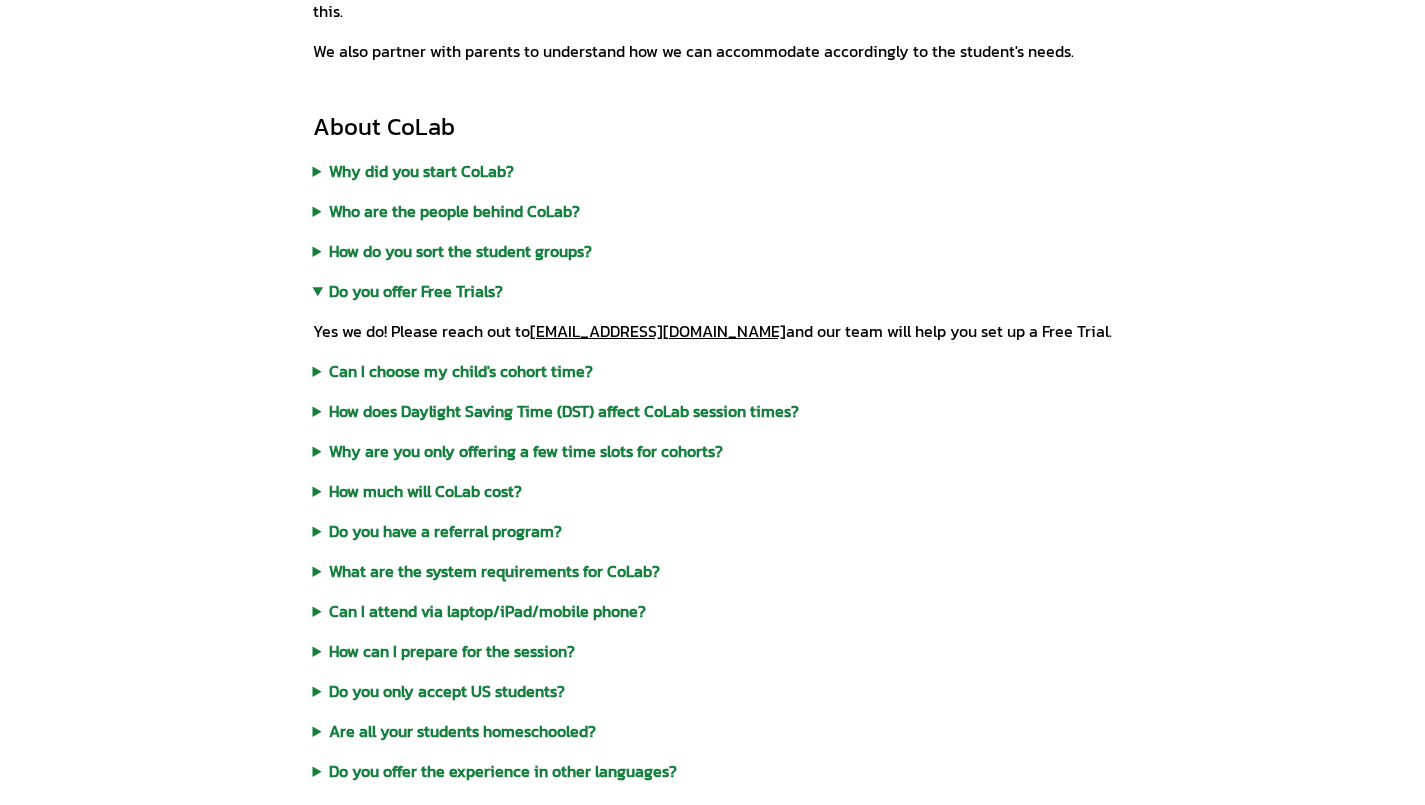 click on "Can I attend via laptop/iPad/mobile phone?" at bounding box center (713, 611) 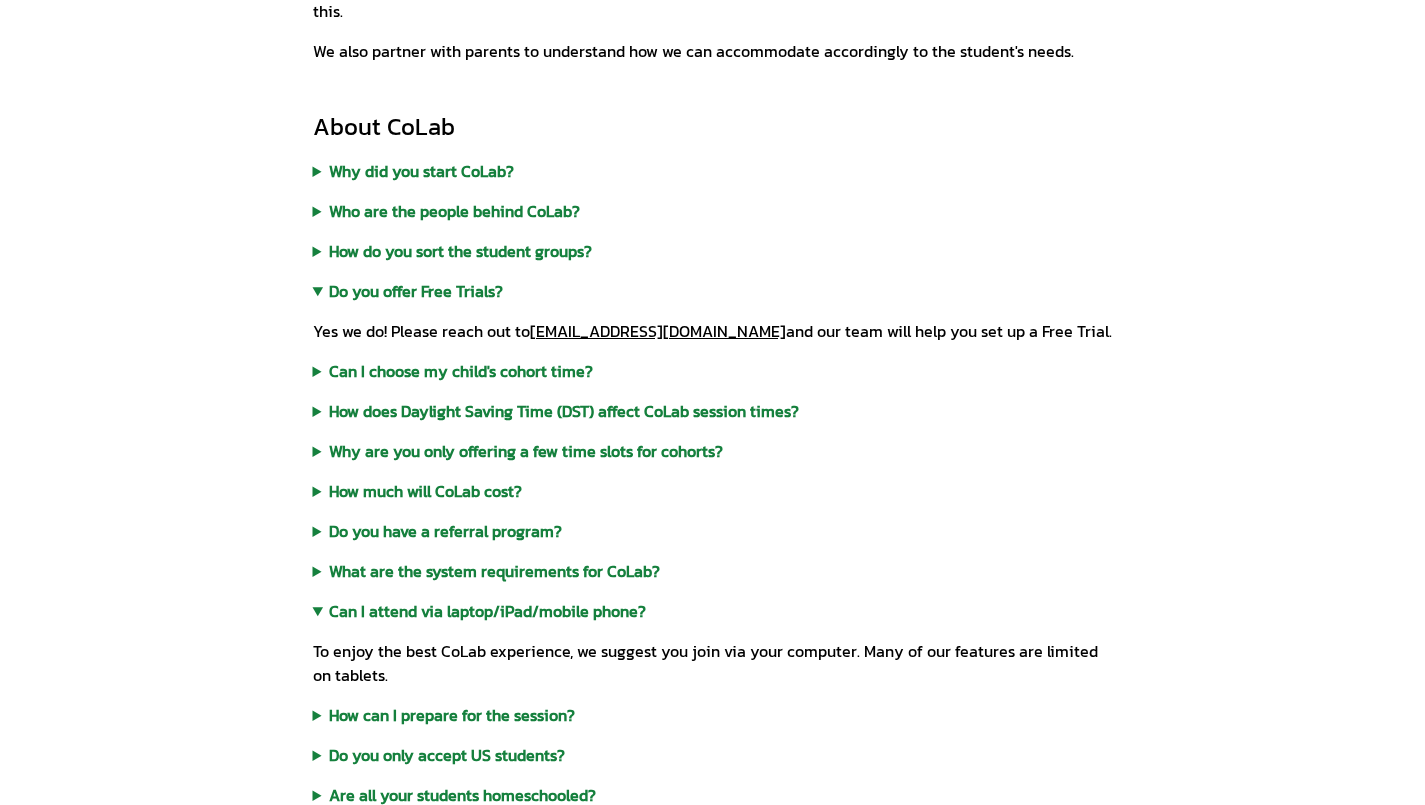 click on "Can I attend via laptop/iPad/mobile phone?" at bounding box center [713, 611] 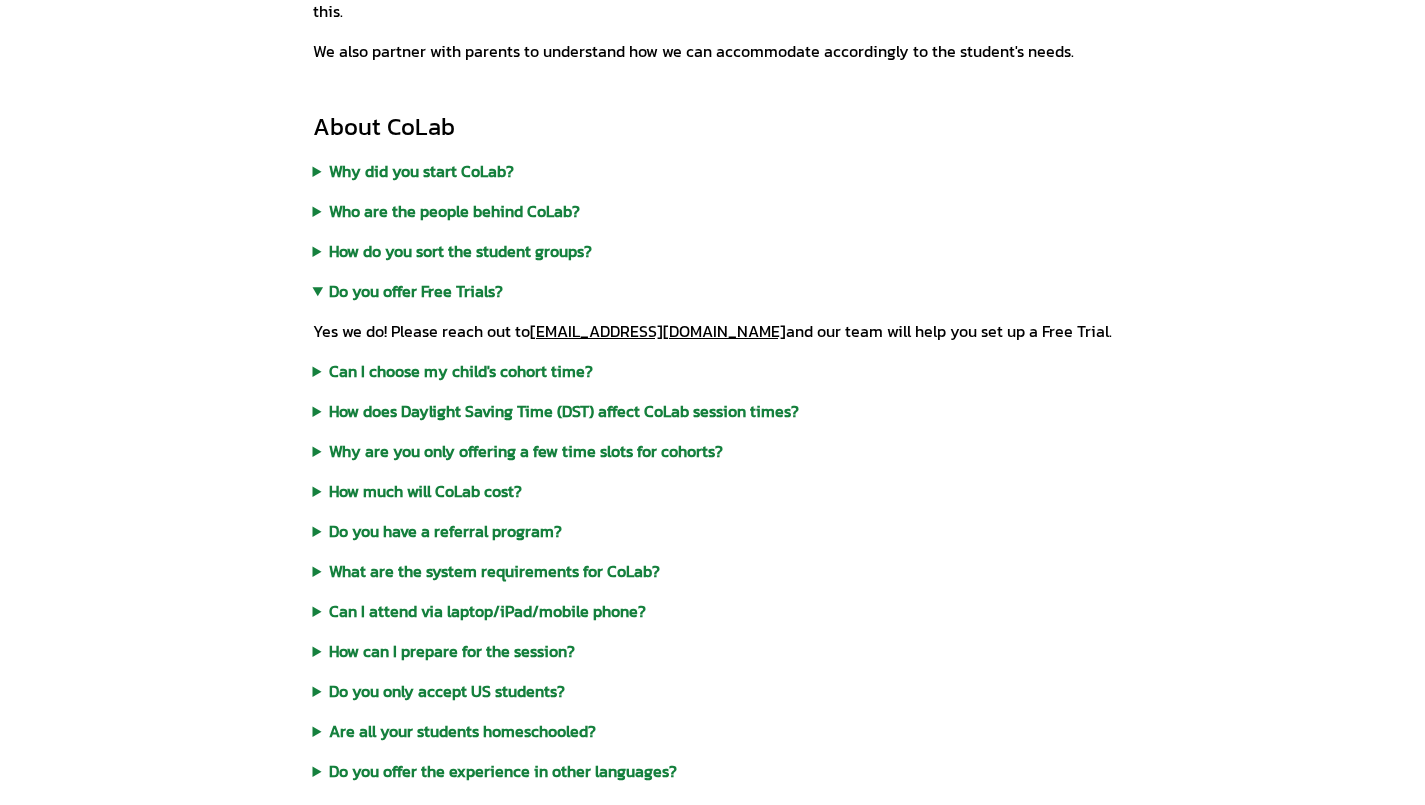 click on "How can I prepare for the session?" at bounding box center [713, 651] 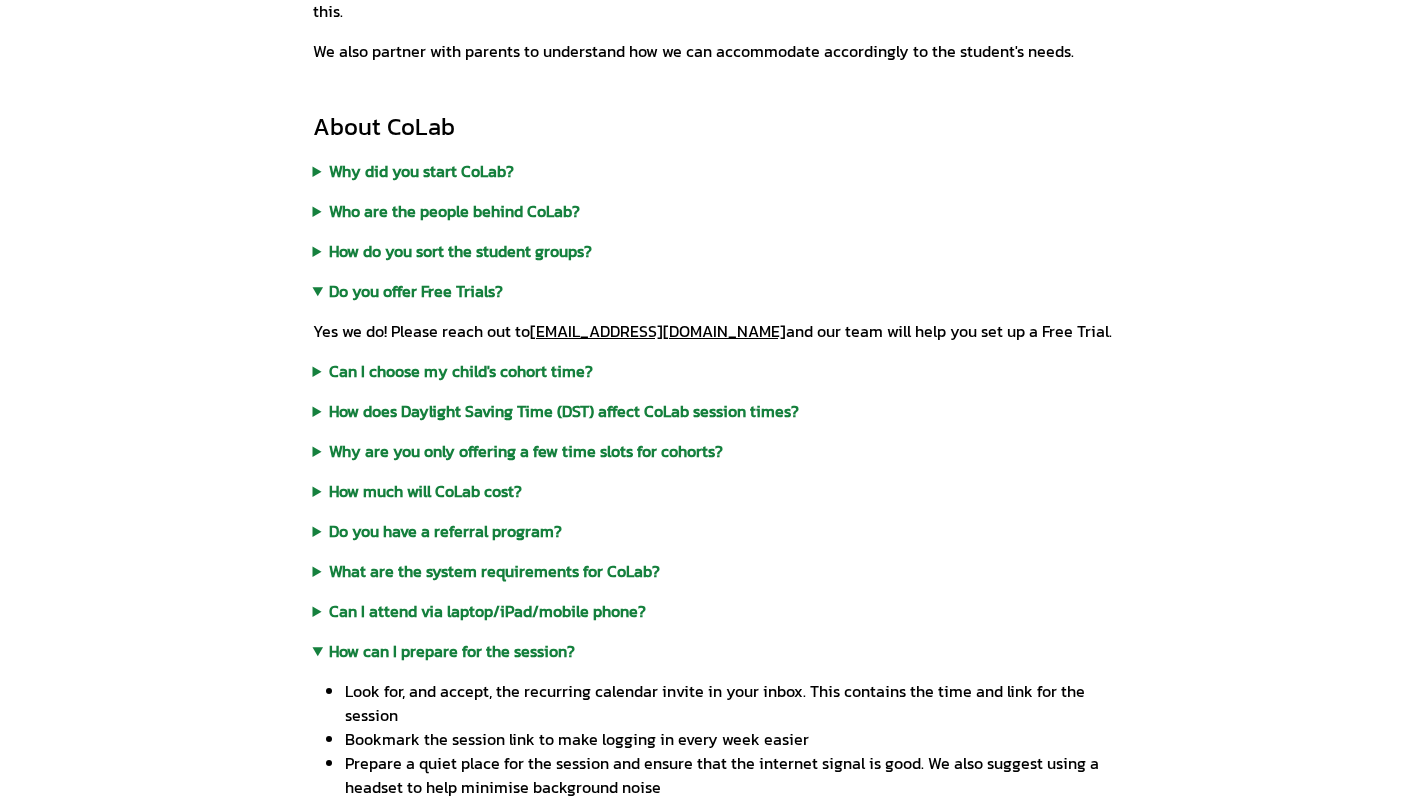 click on "How can I prepare for the session?" at bounding box center (713, 651) 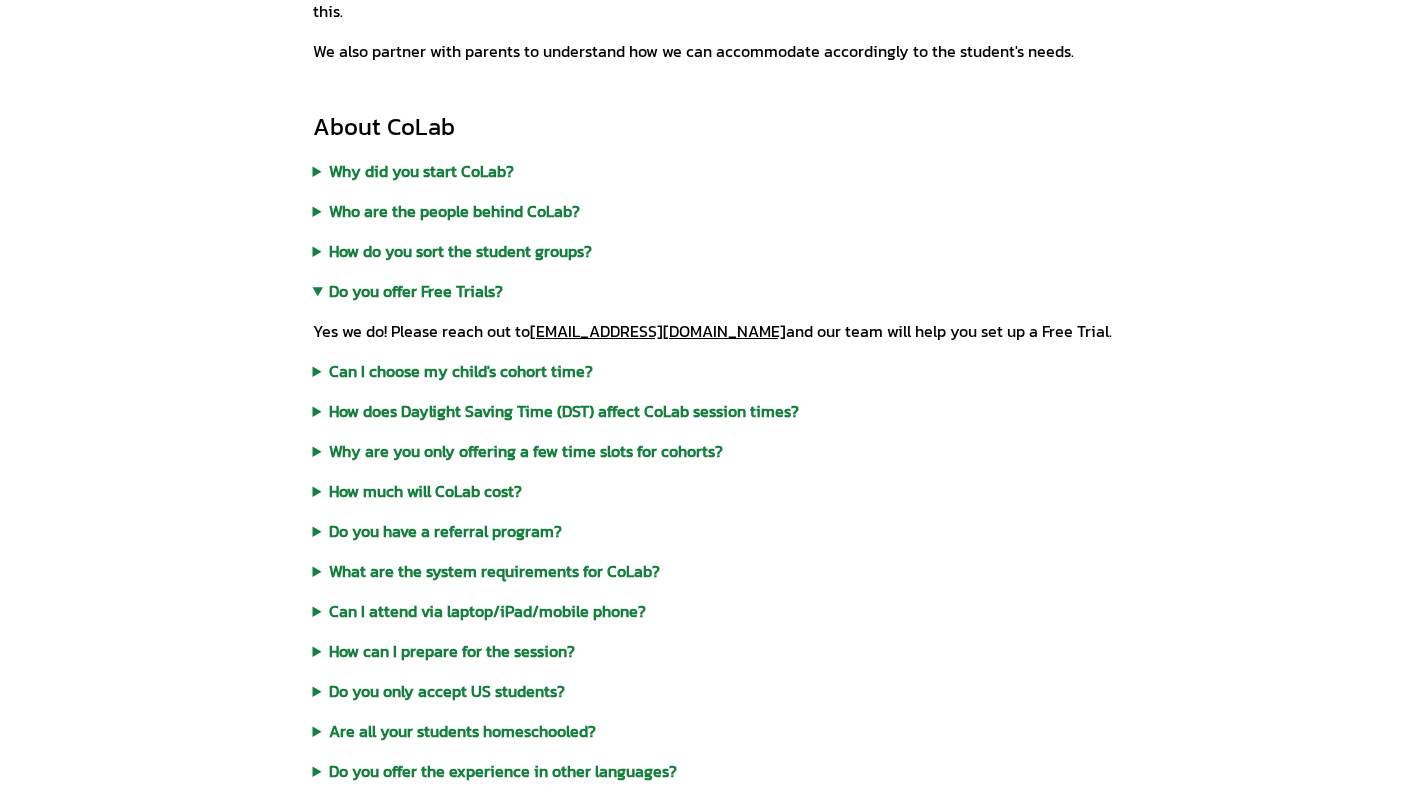 click on "About CoLab Why did you start CoLab? Most schools are pretty good at developing a student's individual achievement, but individual achievement is not all that's needed to succeed in the modern world.
Increasingly, the world runs on small groups of highly effective individuals. Schools don't teach your children how to work in a team, break down a problem into solvable parts or how to make an honorable, ethical decision. CoLab was founded to fill that educational gap.
We let other programs teach your children math, or english, or robotics. At CoLab, we make sure that your child brings that math knowledge at the appropriate time, apply it responsibly, and work with others to build something together.
Our mission is to nurture children's curiosity, foster collaboration, and cultivate their problem-solving abilities. We're creating a community where kids can develop into compassionate and productive global citizens. Who are the people behind CoLab? here . How do you sort the student groups?" at bounding box center (713, 875) 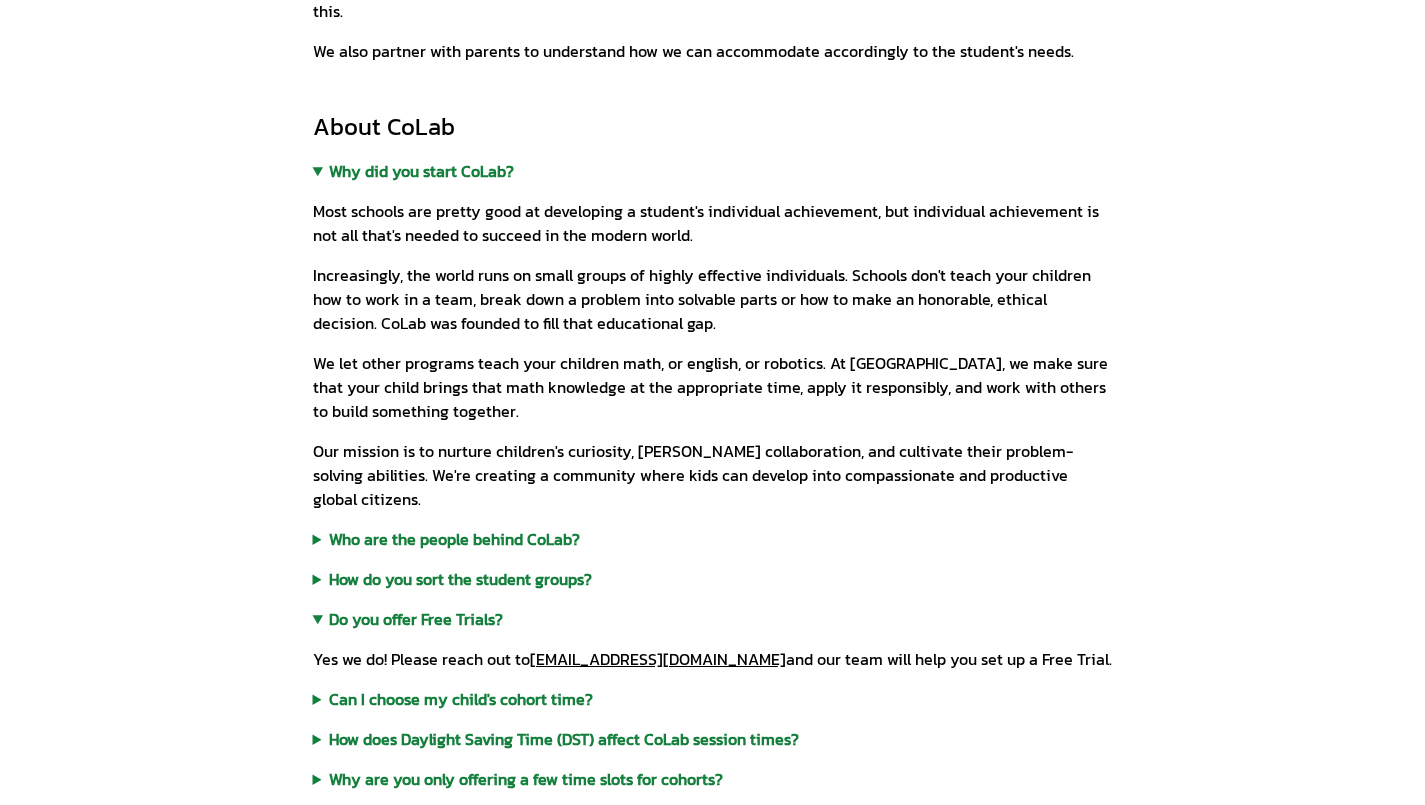 click on "Who are the people behind CoLab?" at bounding box center (713, 539) 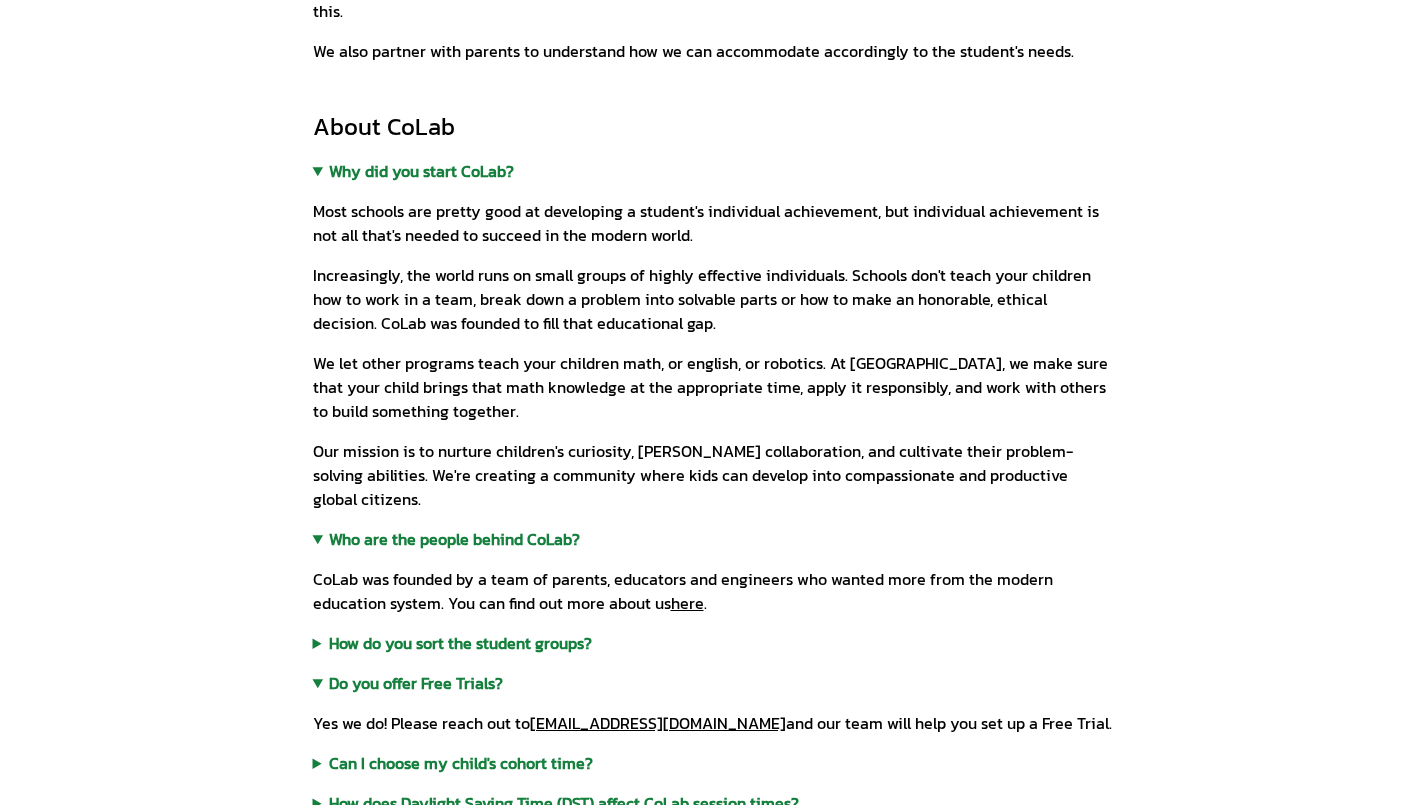 click on "CoLab was founded by a team of parents, educators and engineers who wanted more from the modern education system. You can find out more about us  here ." at bounding box center (713, 591) 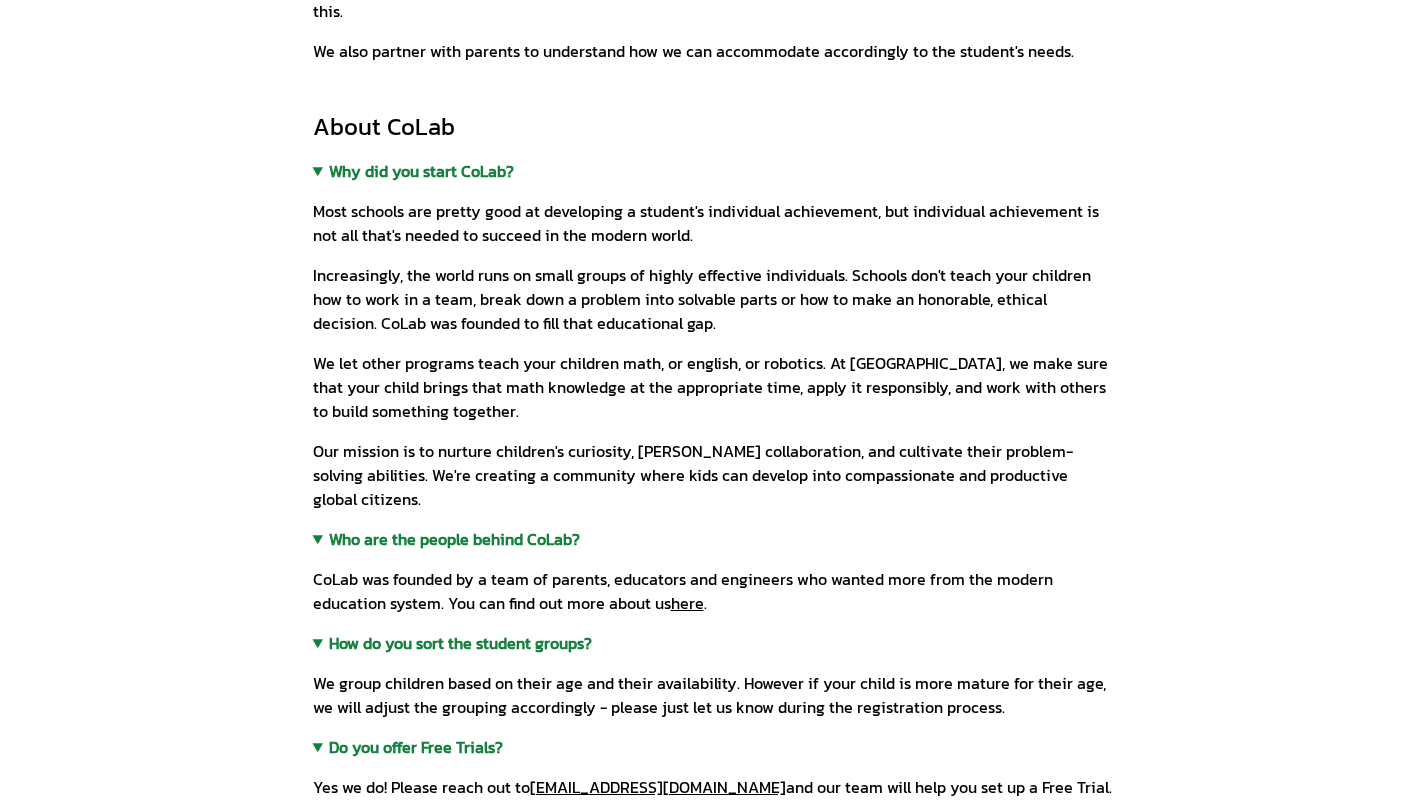 click on "How do you sort the student groups?" at bounding box center (713, 643) 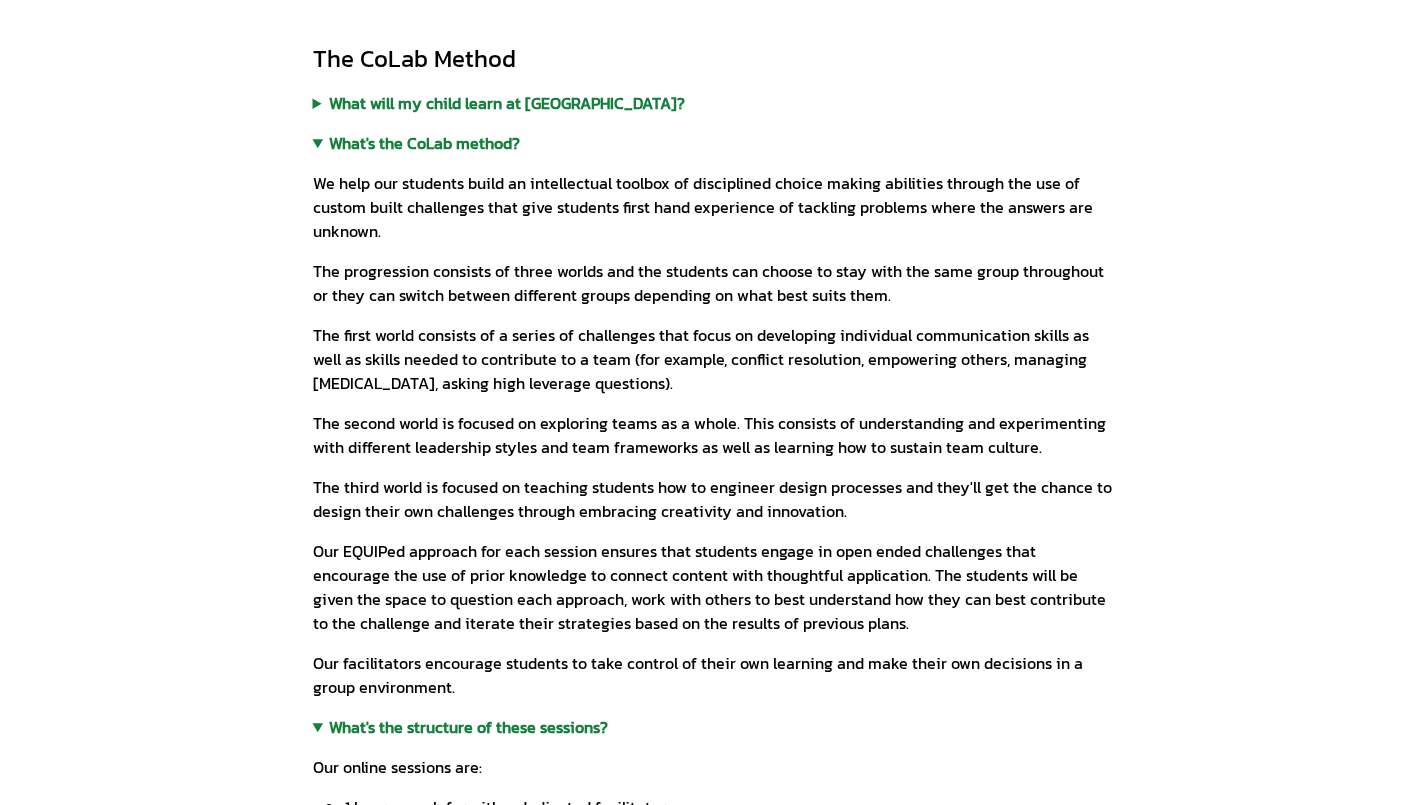 scroll, scrollTop: 0, scrollLeft: 0, axis: both 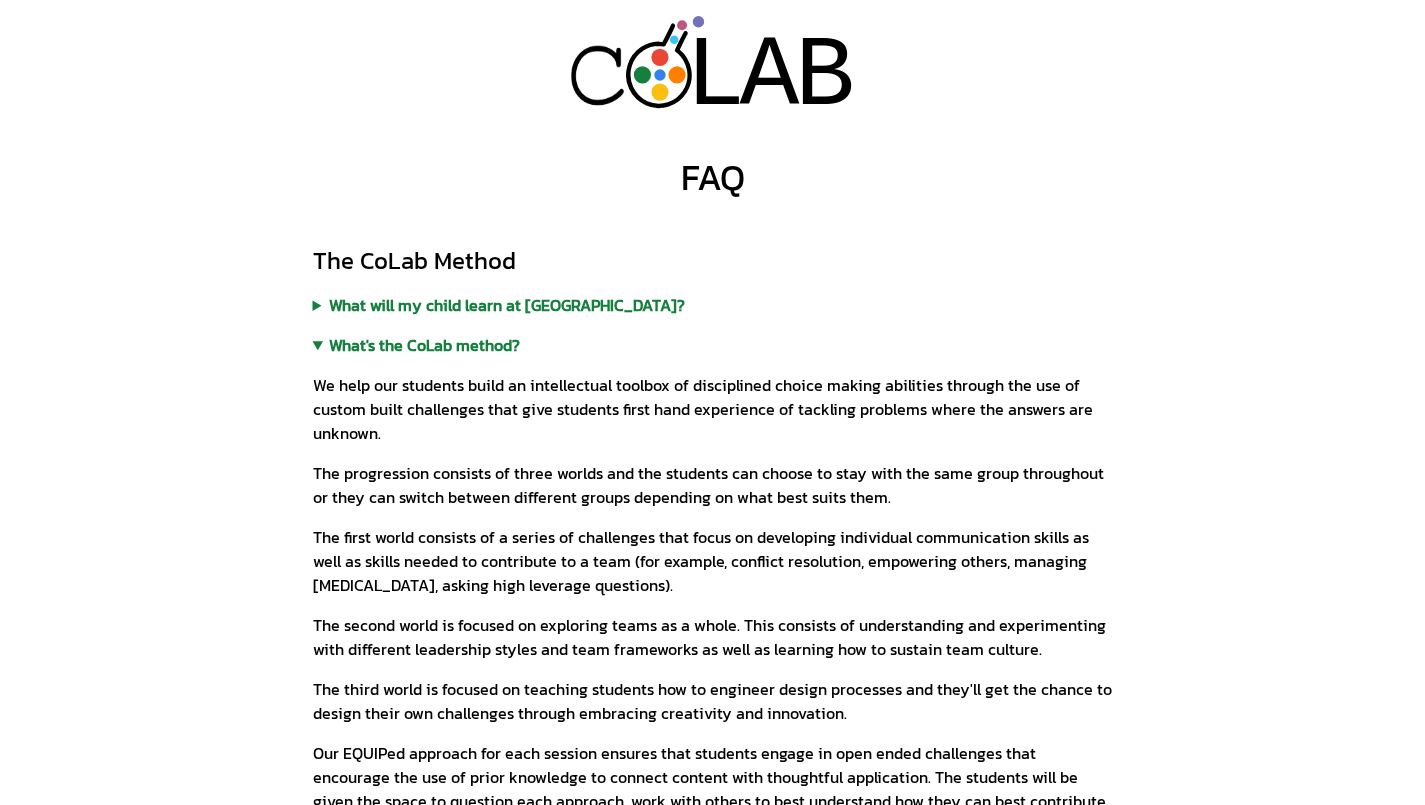 click on "We help our students build an intellectual toolbox of disciplined choice making abilities through the use of custom built challenges that give students first hand experience of tackling problems where the answers are unknown.
The progression consists of three worlds and the students can choose to stay with the same group throughout or they can switch between different groups depending on what best suits them.
The first world consists of a series of challenges that focus on developing individual communication skills as well as skills needed to contribute to a team (for example, conflict resolution, empowering others, managing impulsivity, asking high leverage questions).
The second world is focused on exploring teams as a whole. This consists of understanding and experimenting with different leadership styles and team frameworks as well as learning how to sustain team culture." at bounding box center [713, 629] 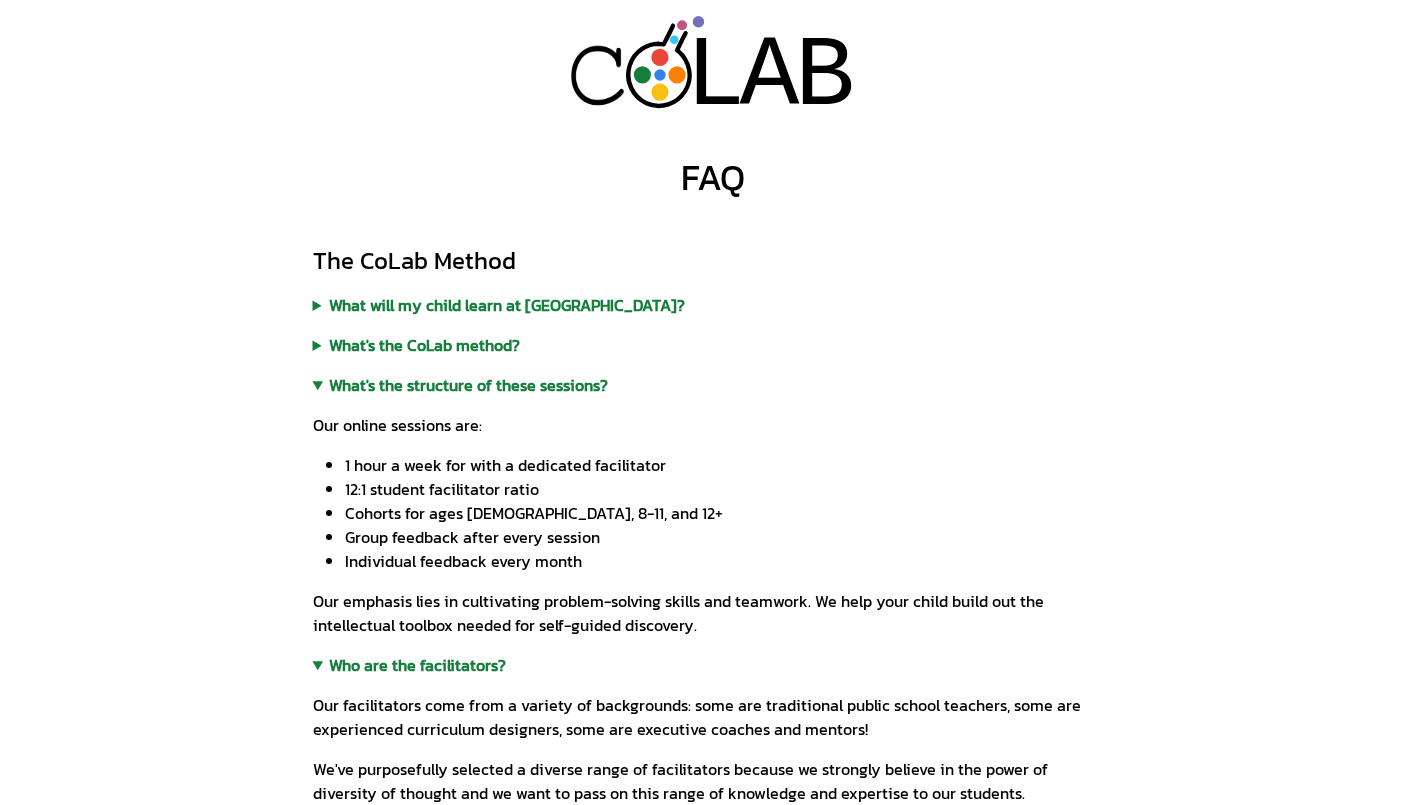 click on "What's the structure of these sessions?" at bounding box center [713, 385] 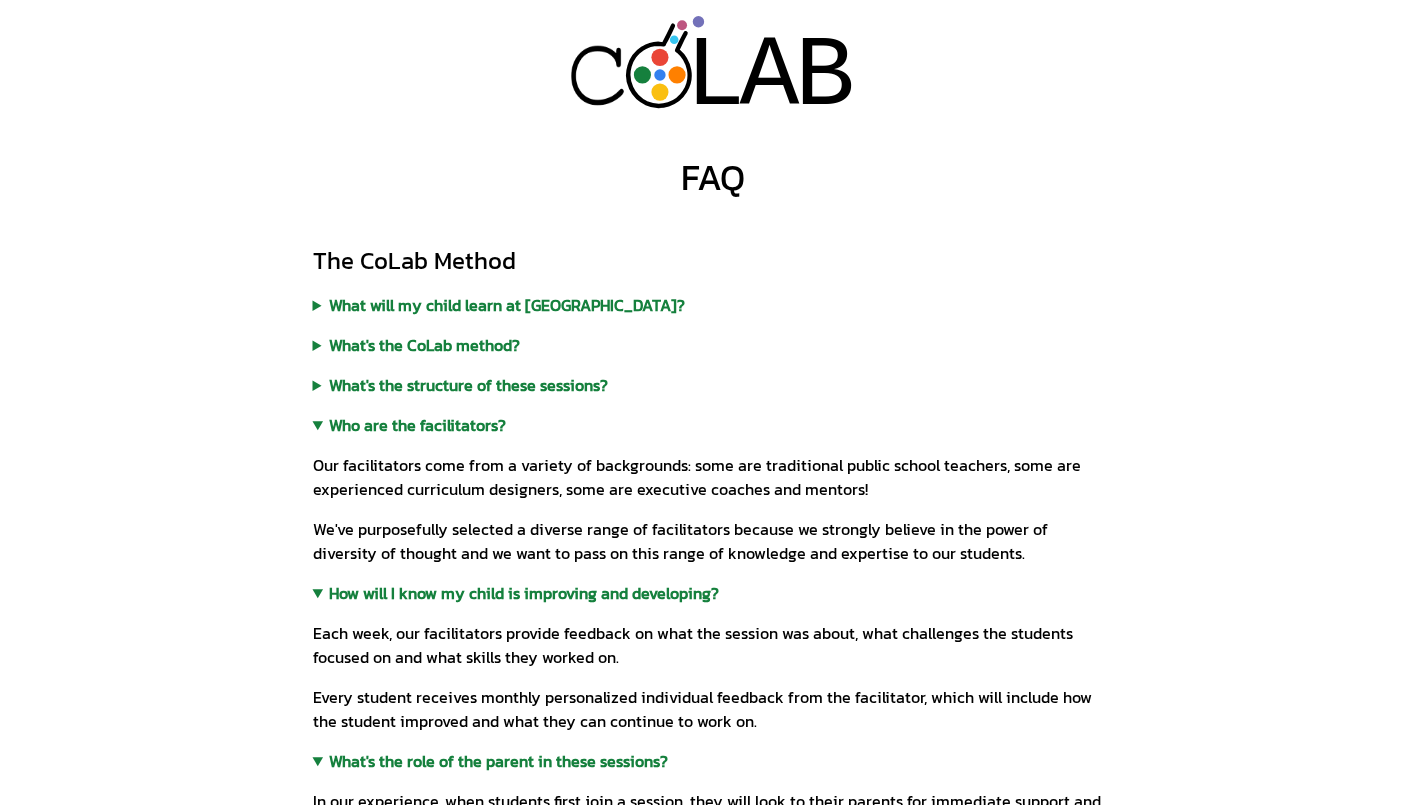 click on "Who are the facilitators?" at bounding box center (713, 425) 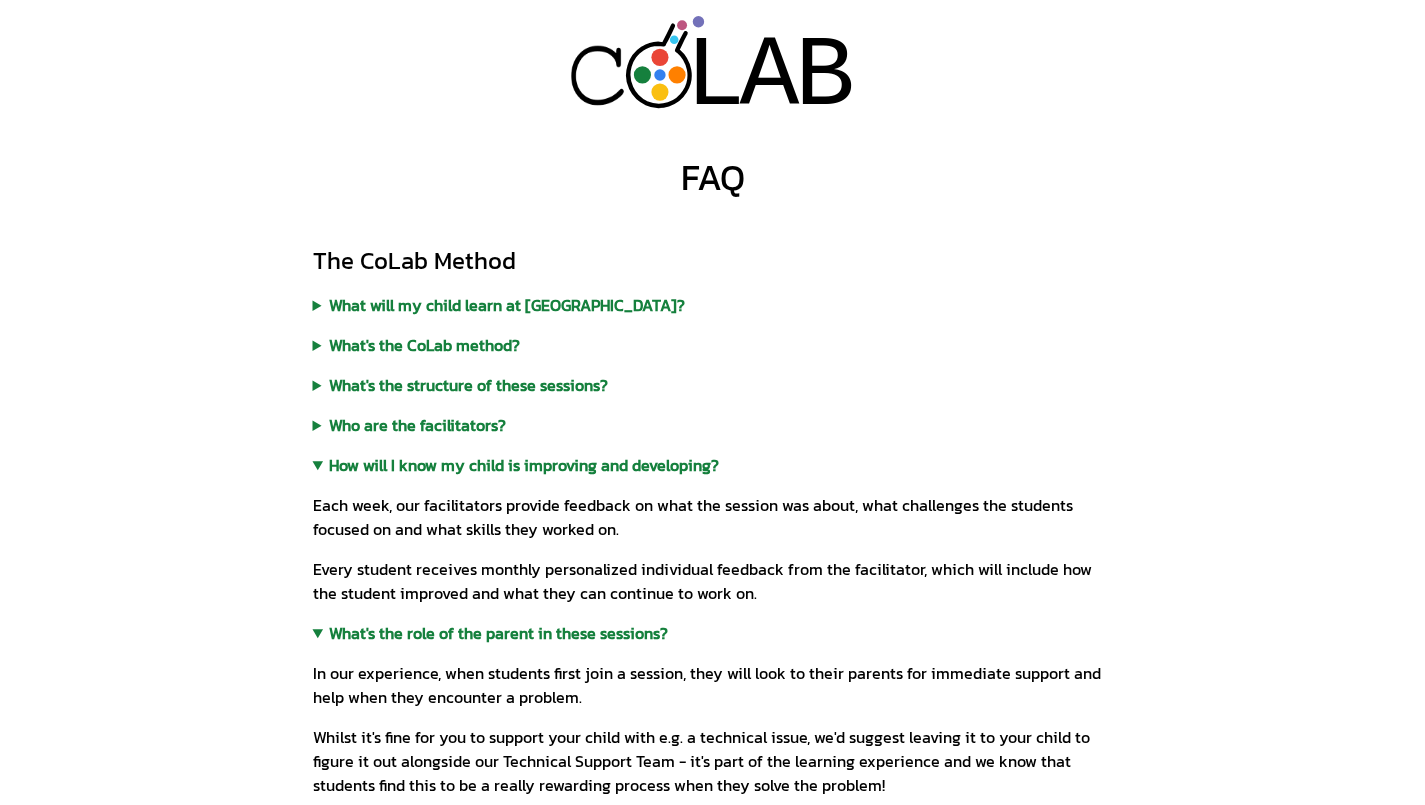 click on "The CoLab Method What will my child learn at CoLab? In addition to team work, critical thinking and problem solving, all our students learn values such as integrity, ethical decision making, kindness, and resilience.
We believe in nurturing students' playful spirits while instilling a sense of responsibility, essential for shaping well-rounded individuals who thrive in the modern world. What's the CoLab method? We help our students build an intellectual toolbox of disciplined choice making abilities through the use of custom built challenges that give students first hand experience of tackling problems where the answers are unknown.
The progression consists of three worlds and the students can choose to stay with the same group throughout or they can switch between different groups depending on what best suits them.
The third world is focused on teaching students how to engineer design processes and they'll get the chance to design their own challenges through embracing creativity and innovation." at bounding box center [713, 649] 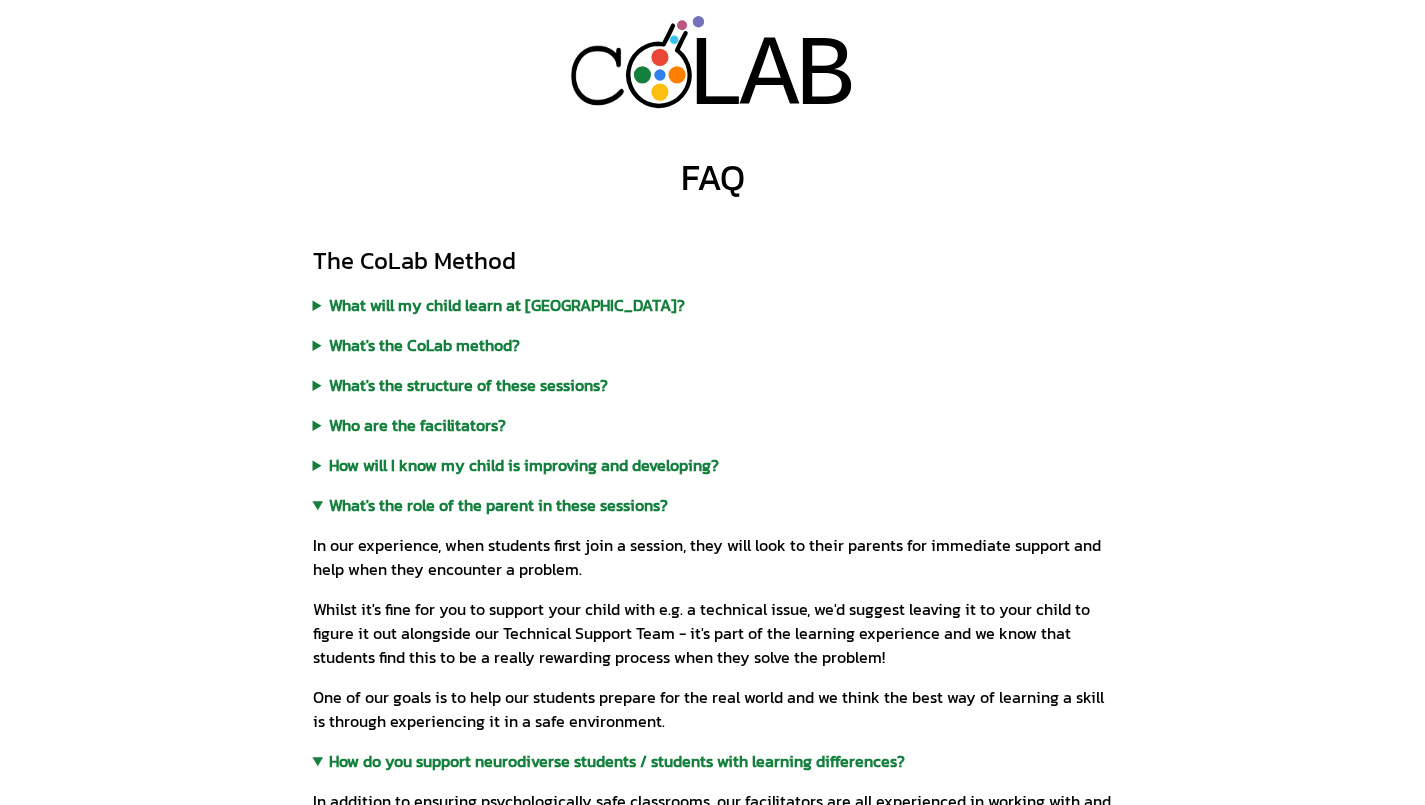 click on "The CoLab Method What will my child learn at CoLab? In addition to team work, critical thinking and problem solving, all our students learn values such as integrity, ethical decision making, kindness, and resilience.
We believe in nurturing students' playful spirits while instilling a sense of responsibility, essential for shaping well-rounded individuals who thrive in the modern world. What's the CoLab method? We help our students build an intellectual toolbox of disciplined choice making abilities through the use of custom built challenges that give students first hand experience of tackling problems where the answers are unknown.
The progression consists of three worlds and the students can choose to stay with the same group throughout or they can switch between different groups depending on what best suits them.
The third world is focused on teaching students how to engineer design processes and they'll get the chance to design their own challenges through embracing creativity and innovation." at bounding box center (713, 585) 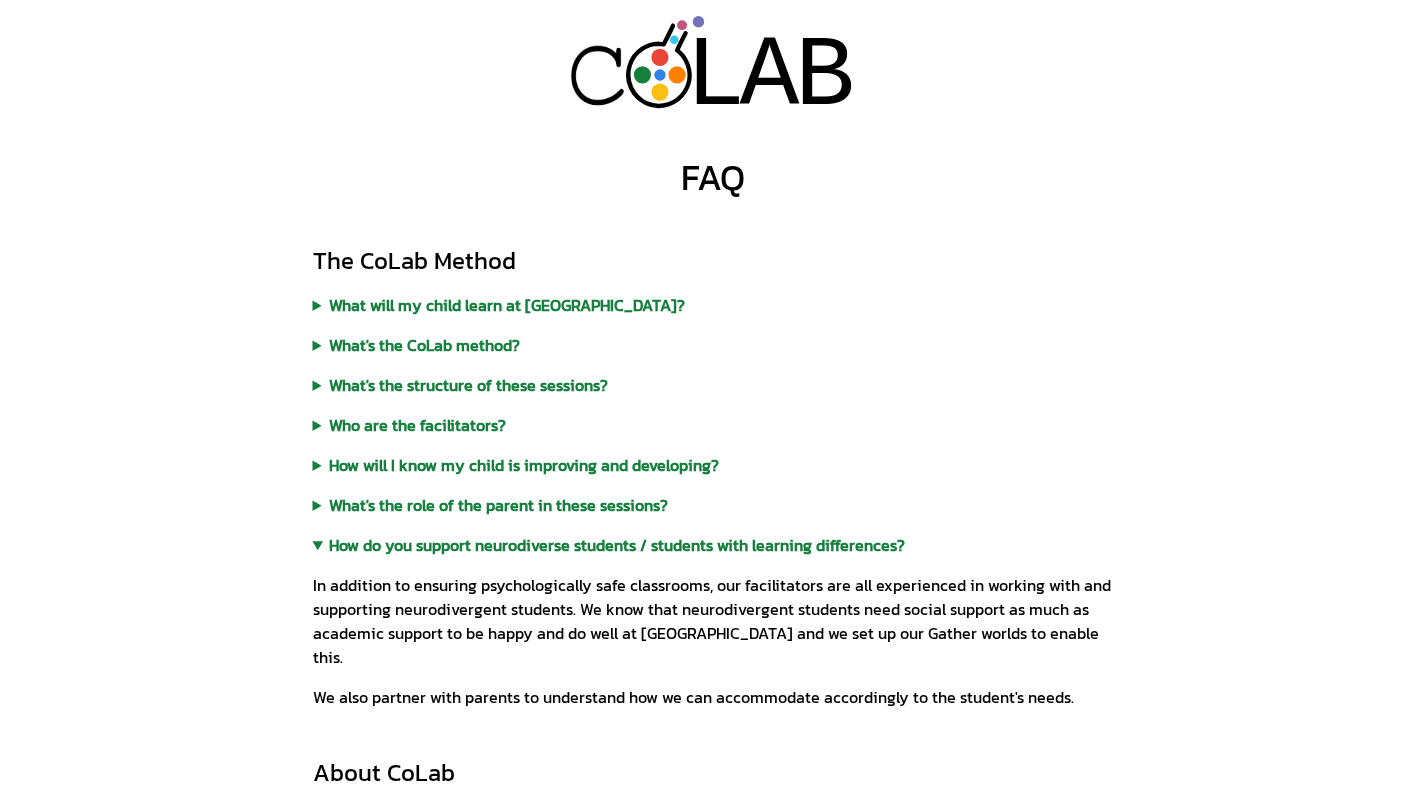 click on "How do you support neurodiverse students / students with learning differences?" at bounding box center [713, 545] 